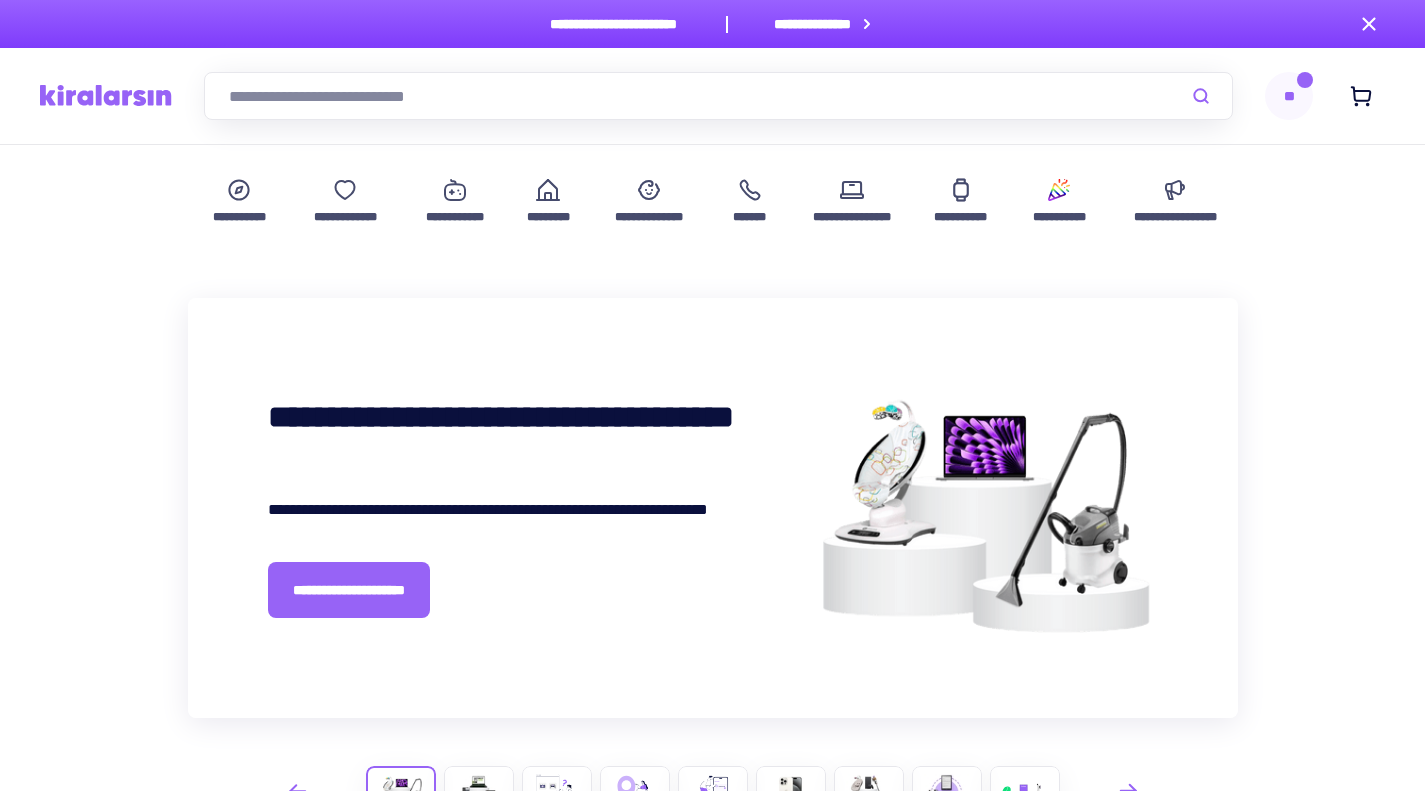 scroll, scrollTop: 0, scrollLeft: 0, axis: both 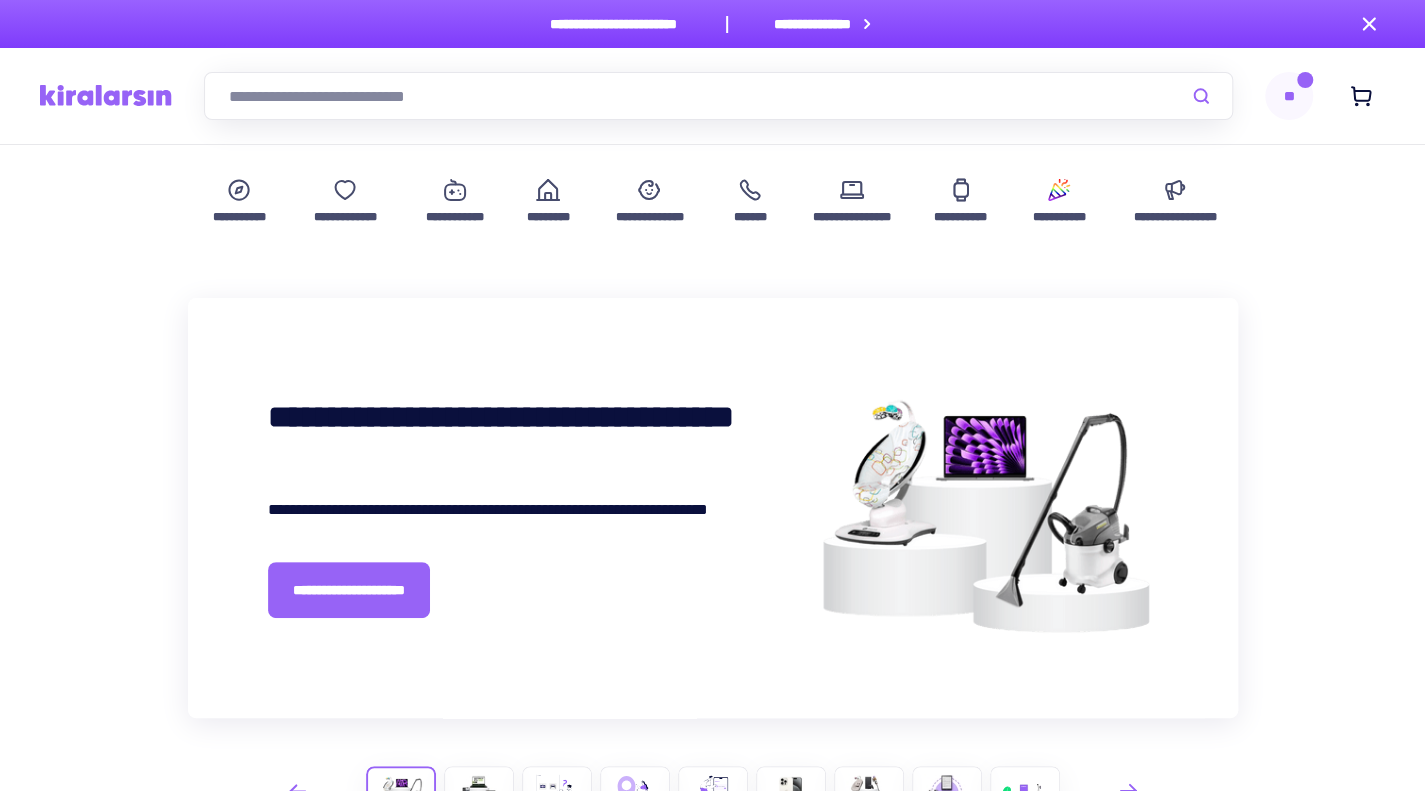click on "**" at bounding box center (1289, 96) 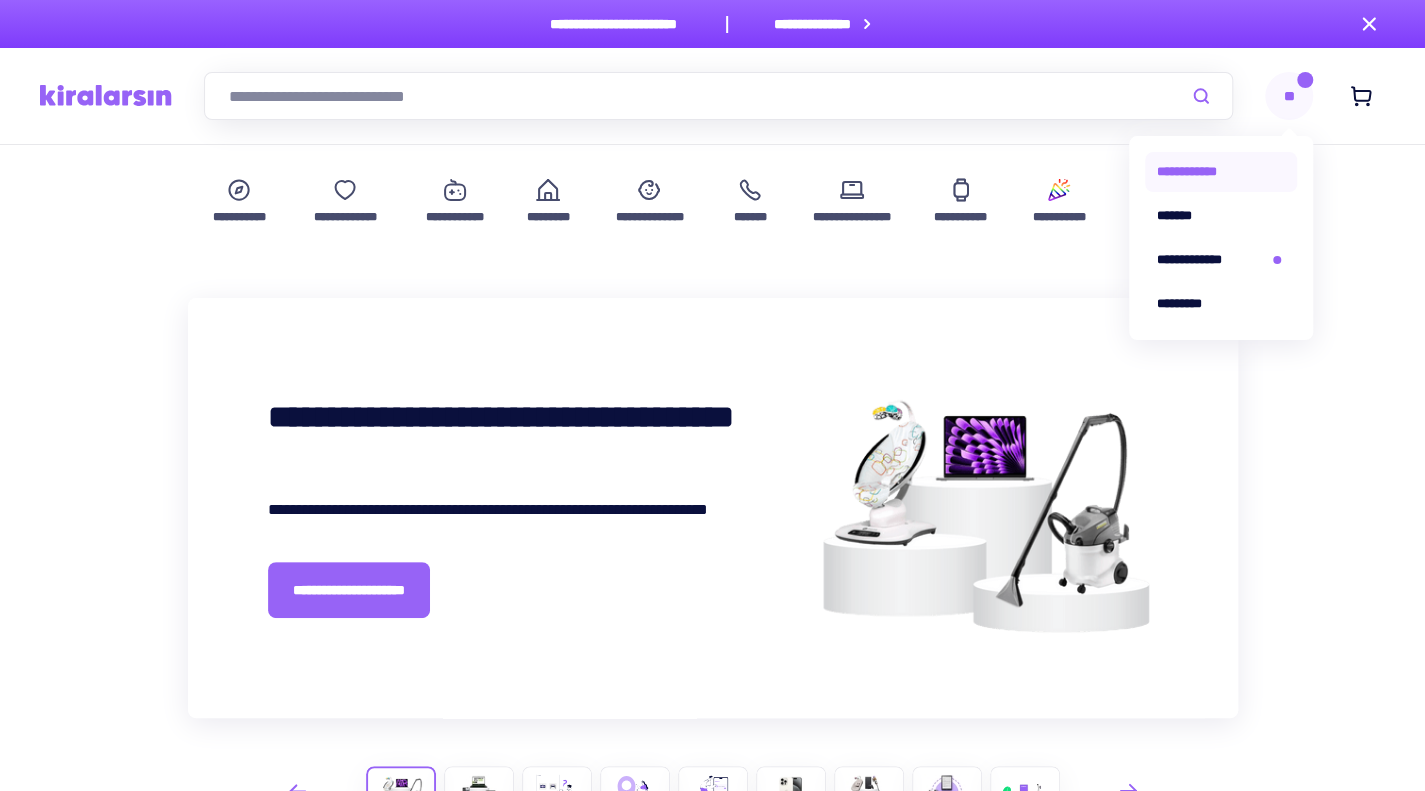 click on "**********" at bounding box center (1221, 172) 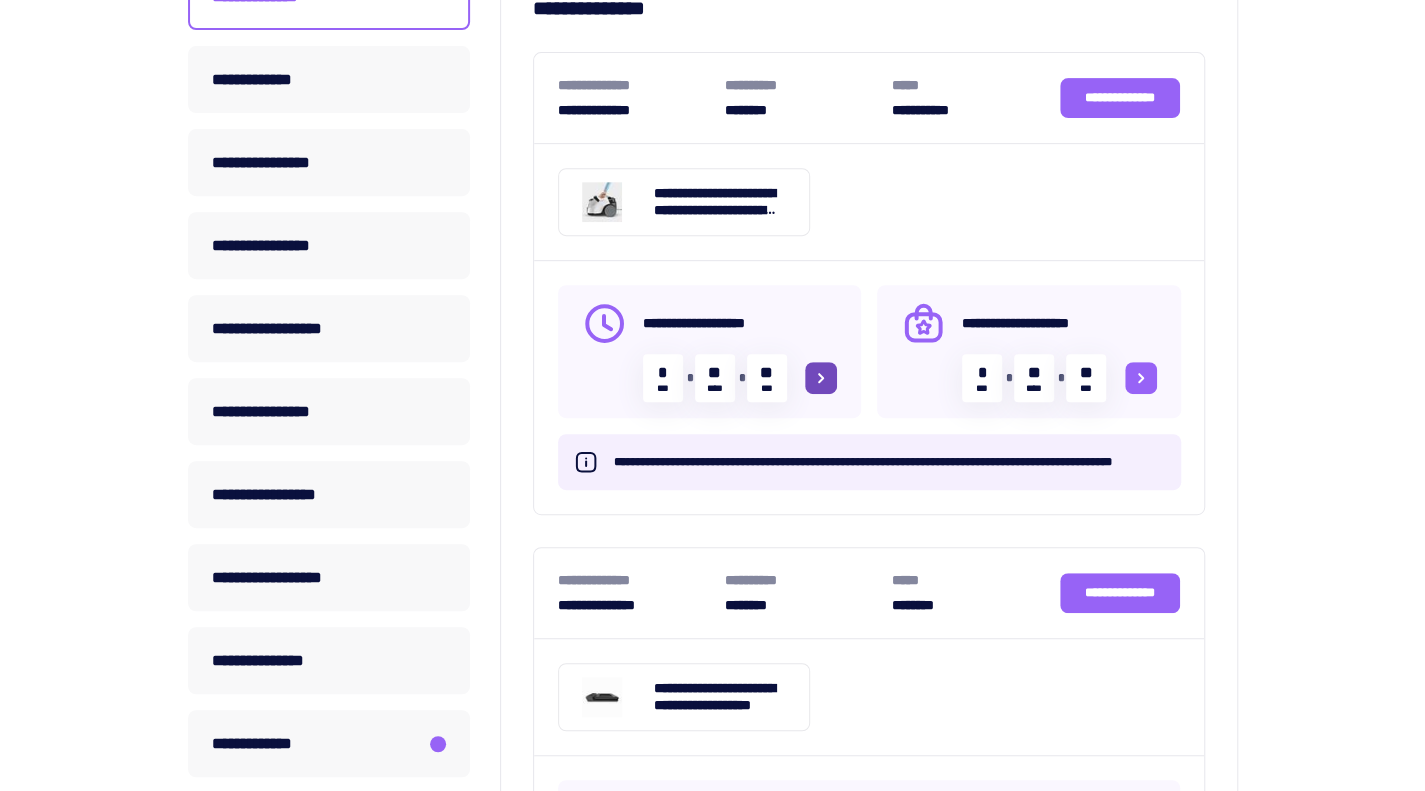 scroll, scrollTop: 504, scrollLeft: 0, axis: vertical 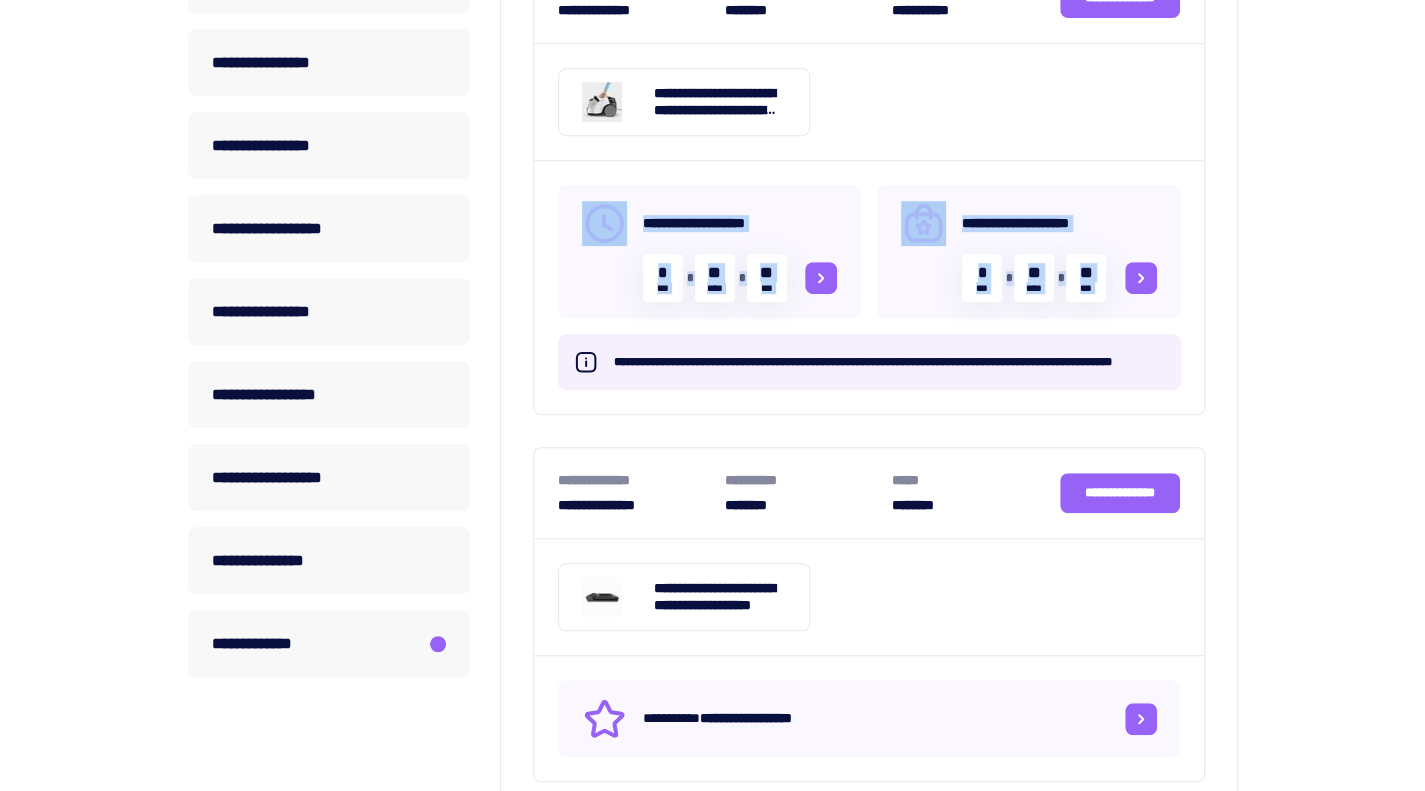 drag, startPoint x: 964, startPoint y: 119, endPoint x: 1314, endPoint y: 294, distance: 391.3119 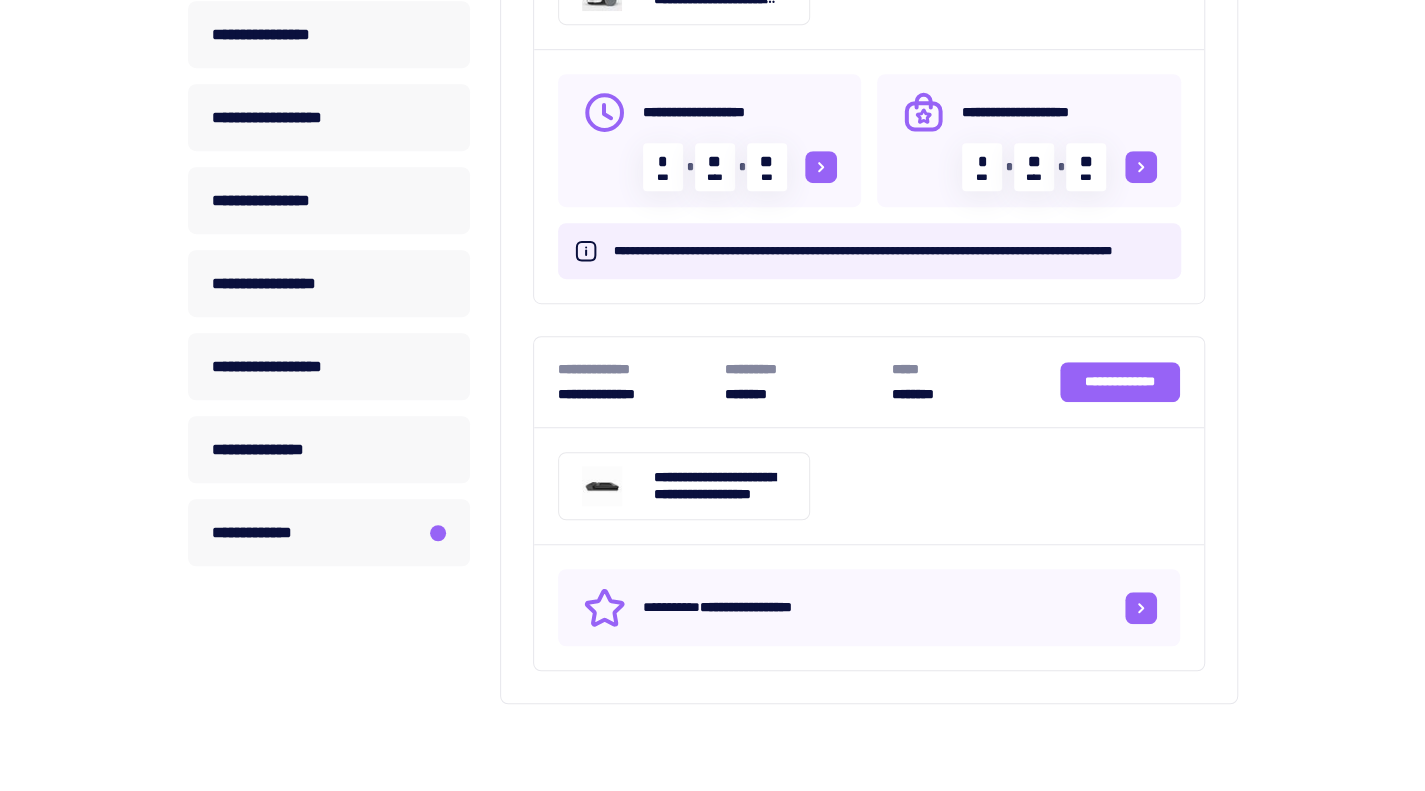 scroll, scrollTop: 490, scrollLeft: 0, axis: vertical 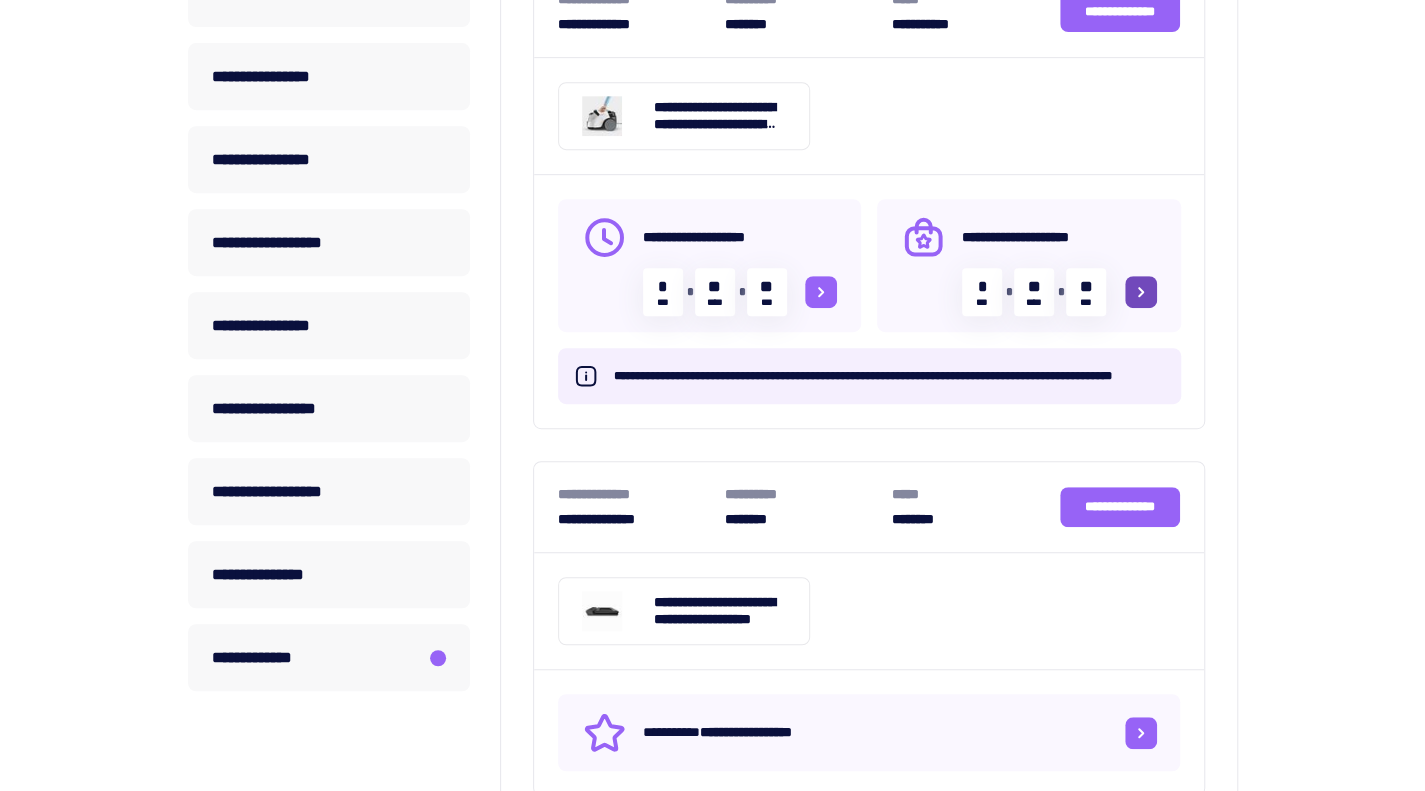 click on "**********" at bounding box center (1029, 265) 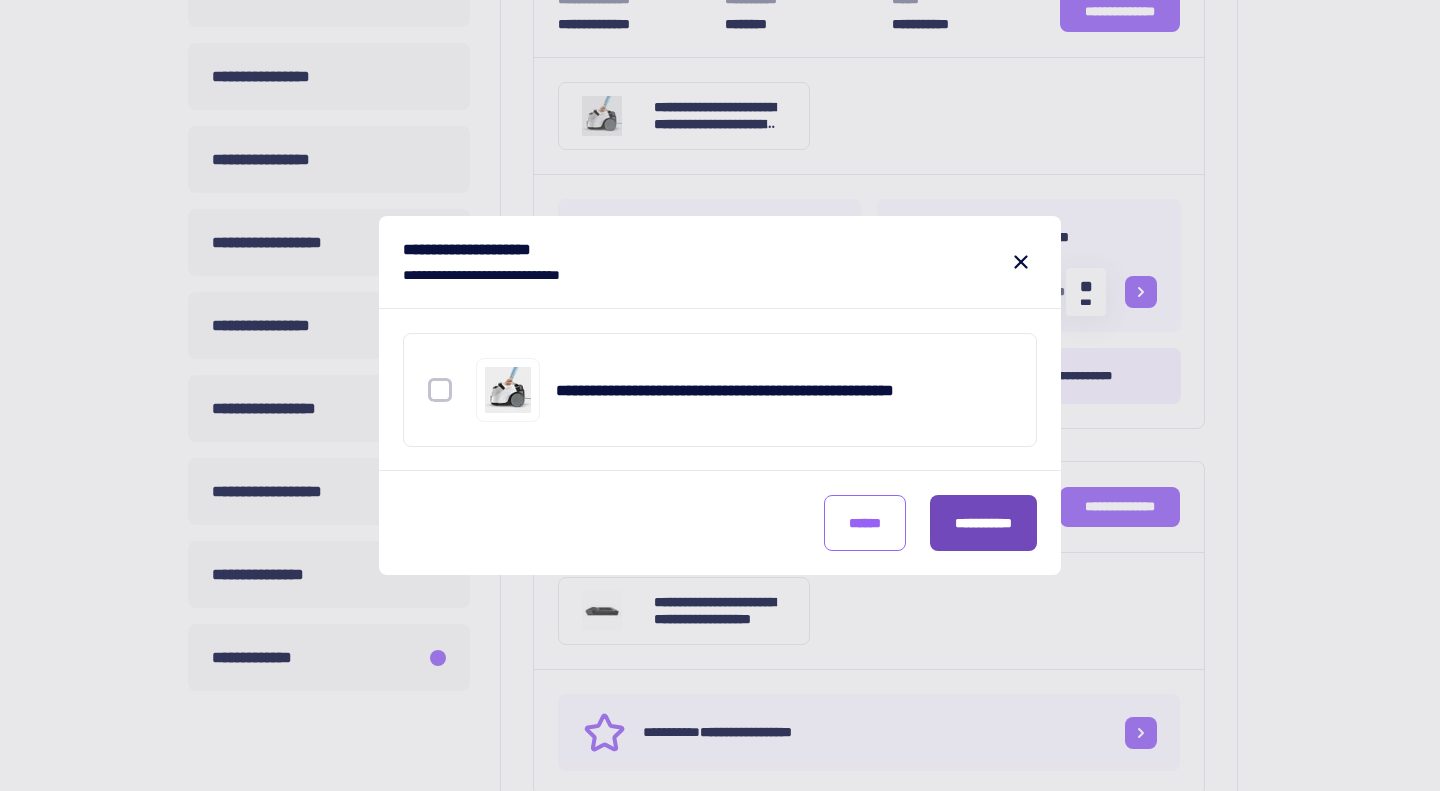click on "**********" at bounding box center (983, 523) 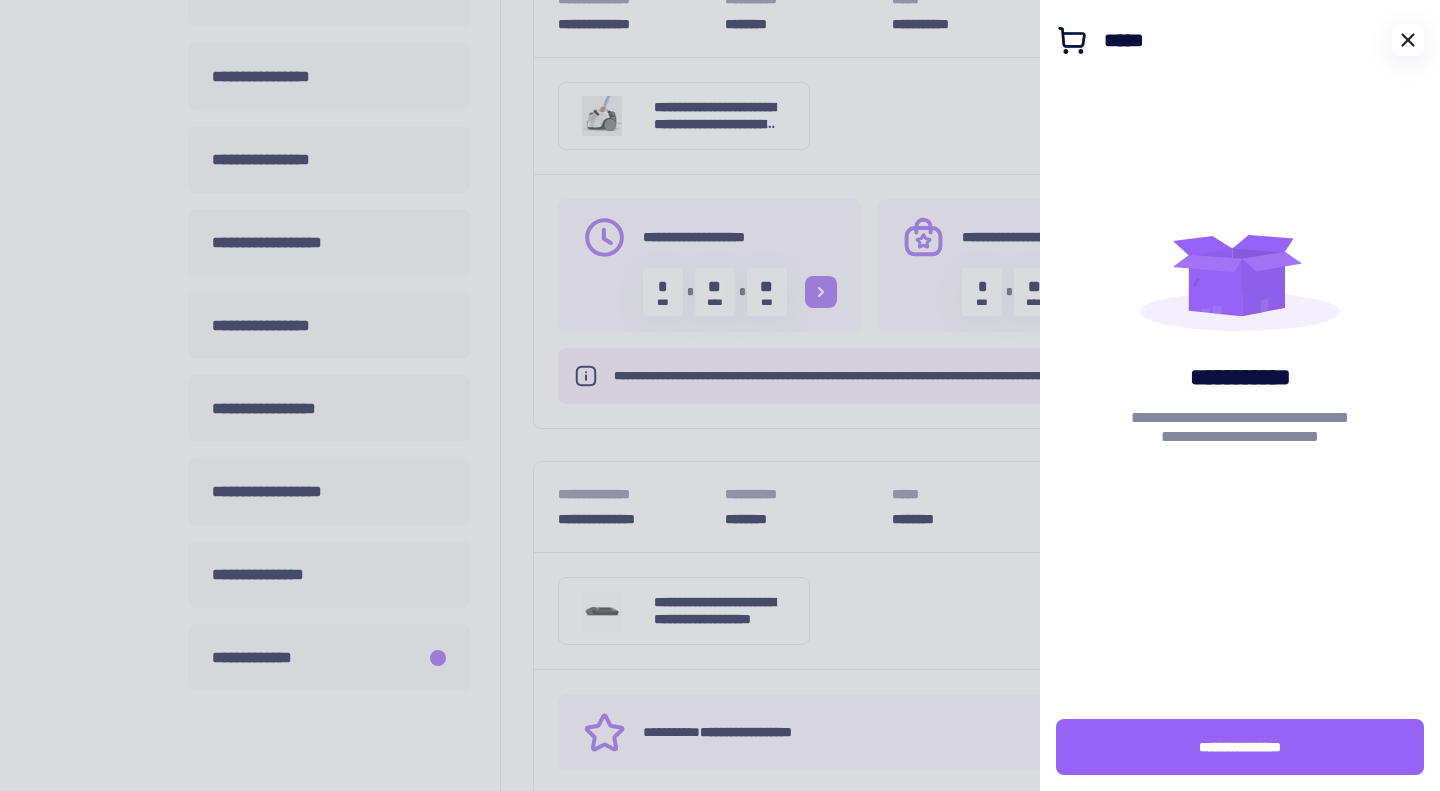 click 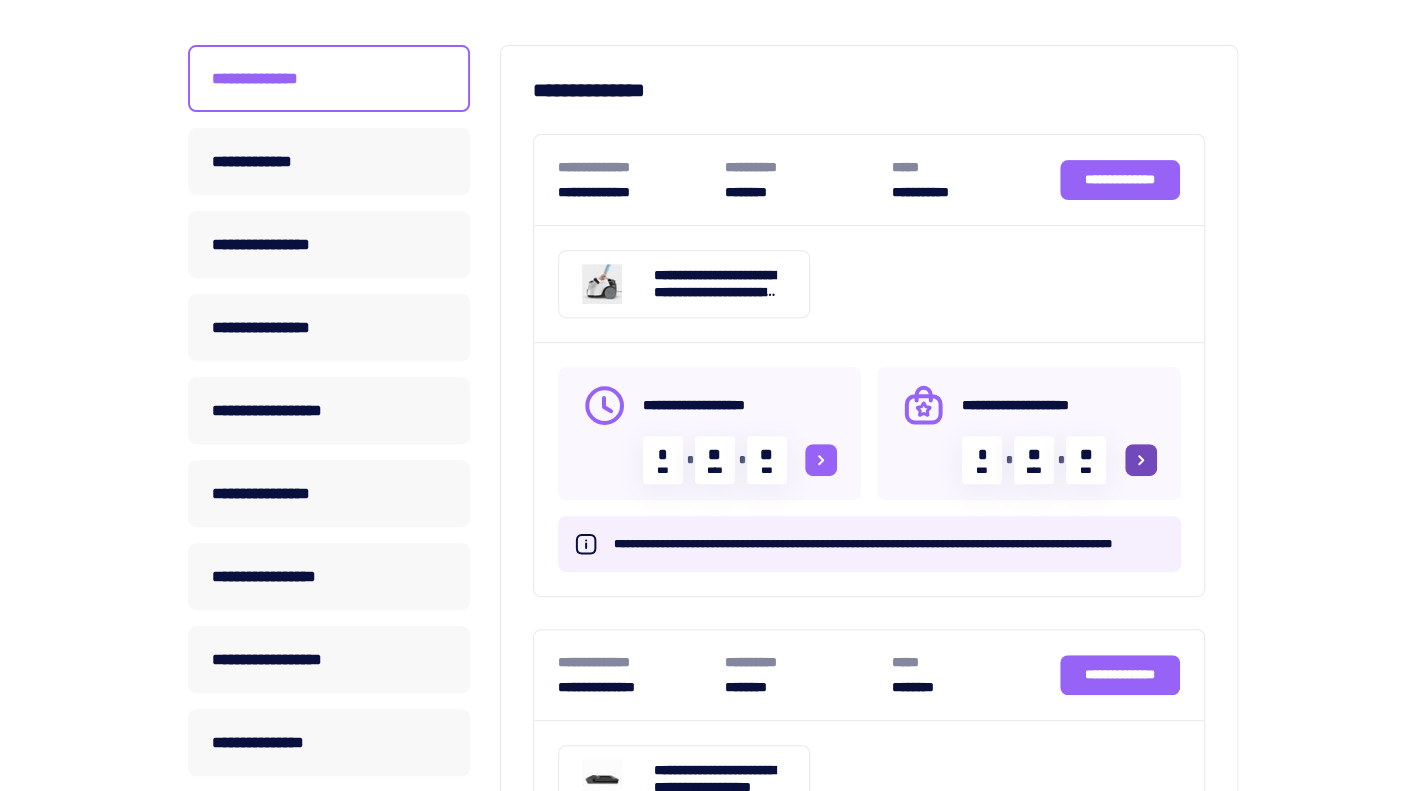scroll, scrollTop: 326, scrollLeft: 0, axis: vertical 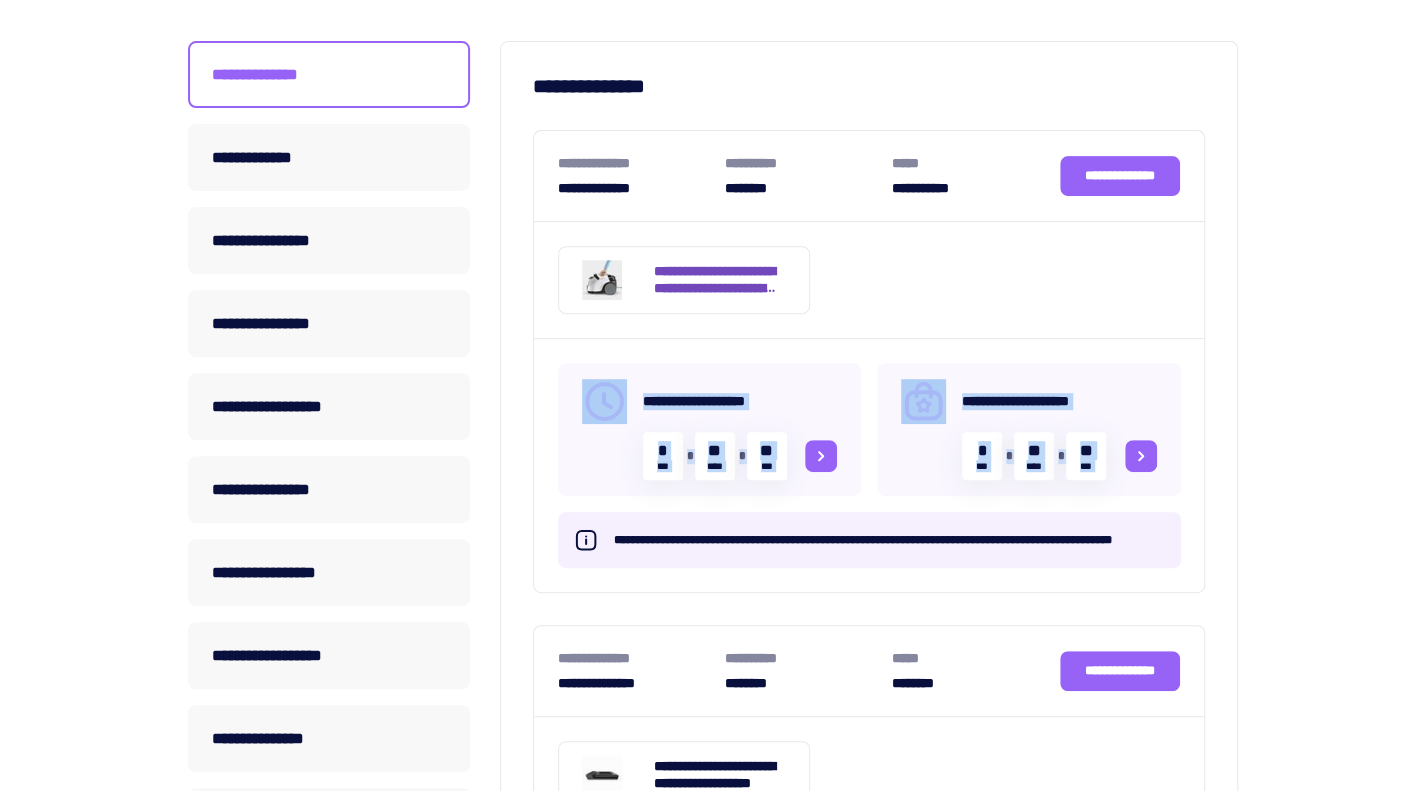 drag, startPoint x: 1284, startPoint y: 499, endPoint x: 674, endPoint y: 257, distance: 656.24994 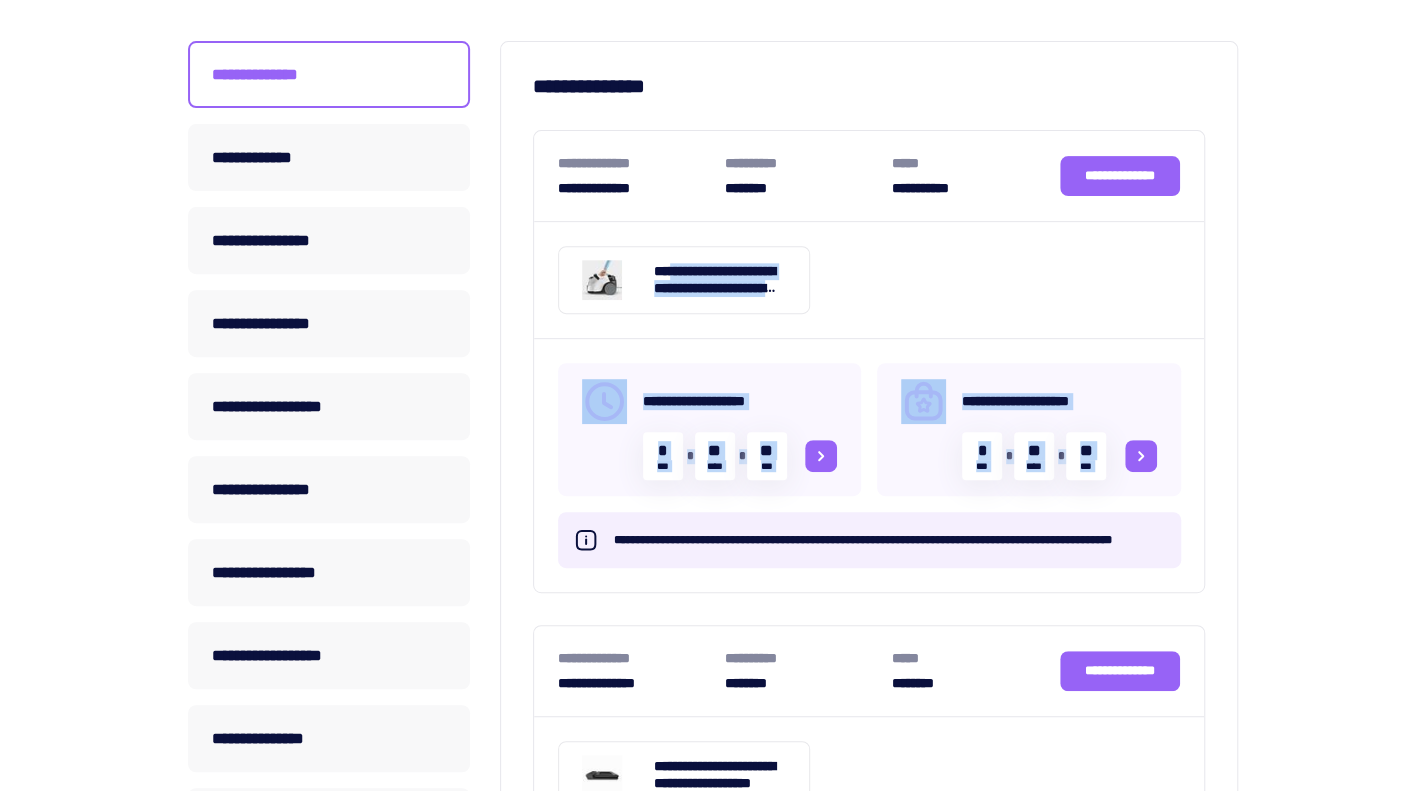 click on "**********" at bounding box center (869, 280) 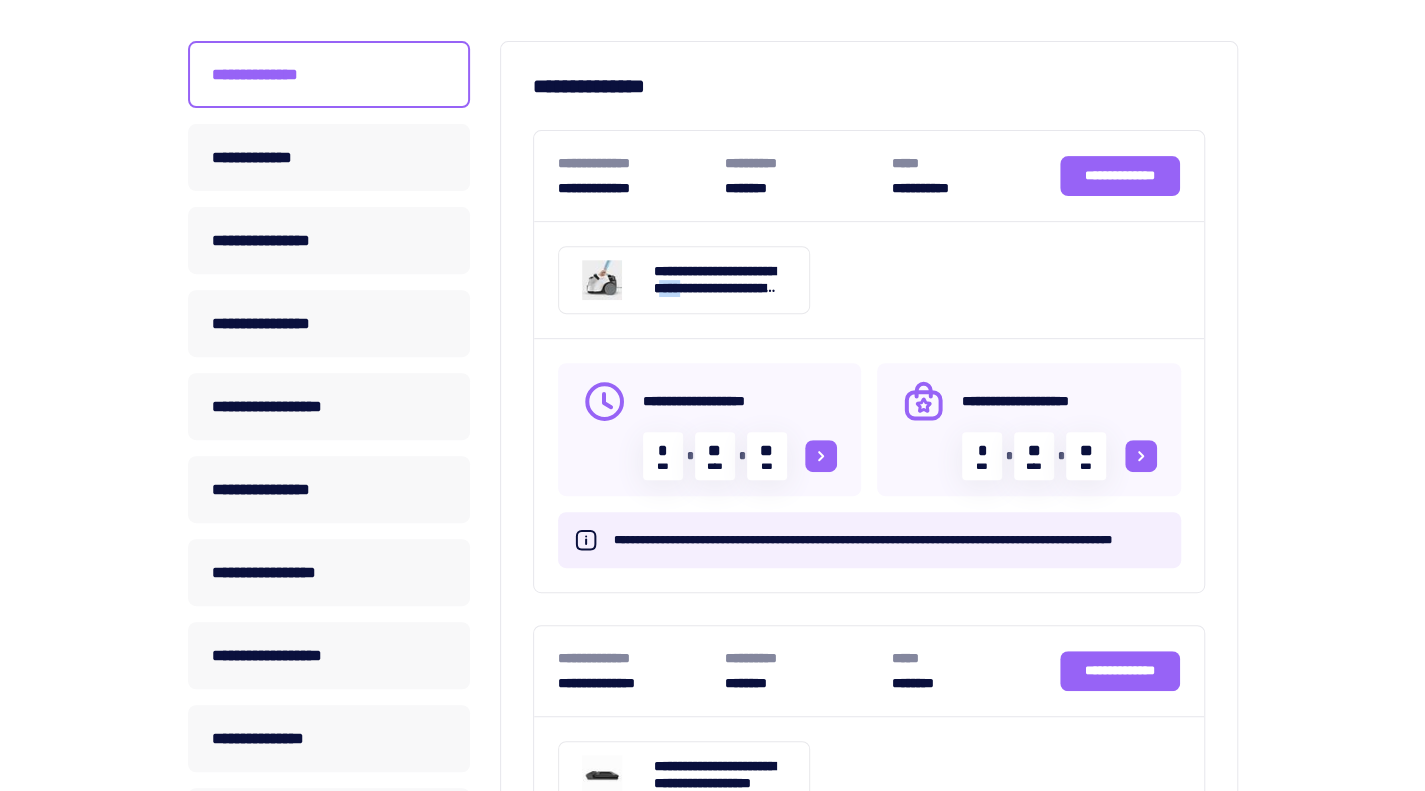 click on "**********" at bounding box center (869, 280) 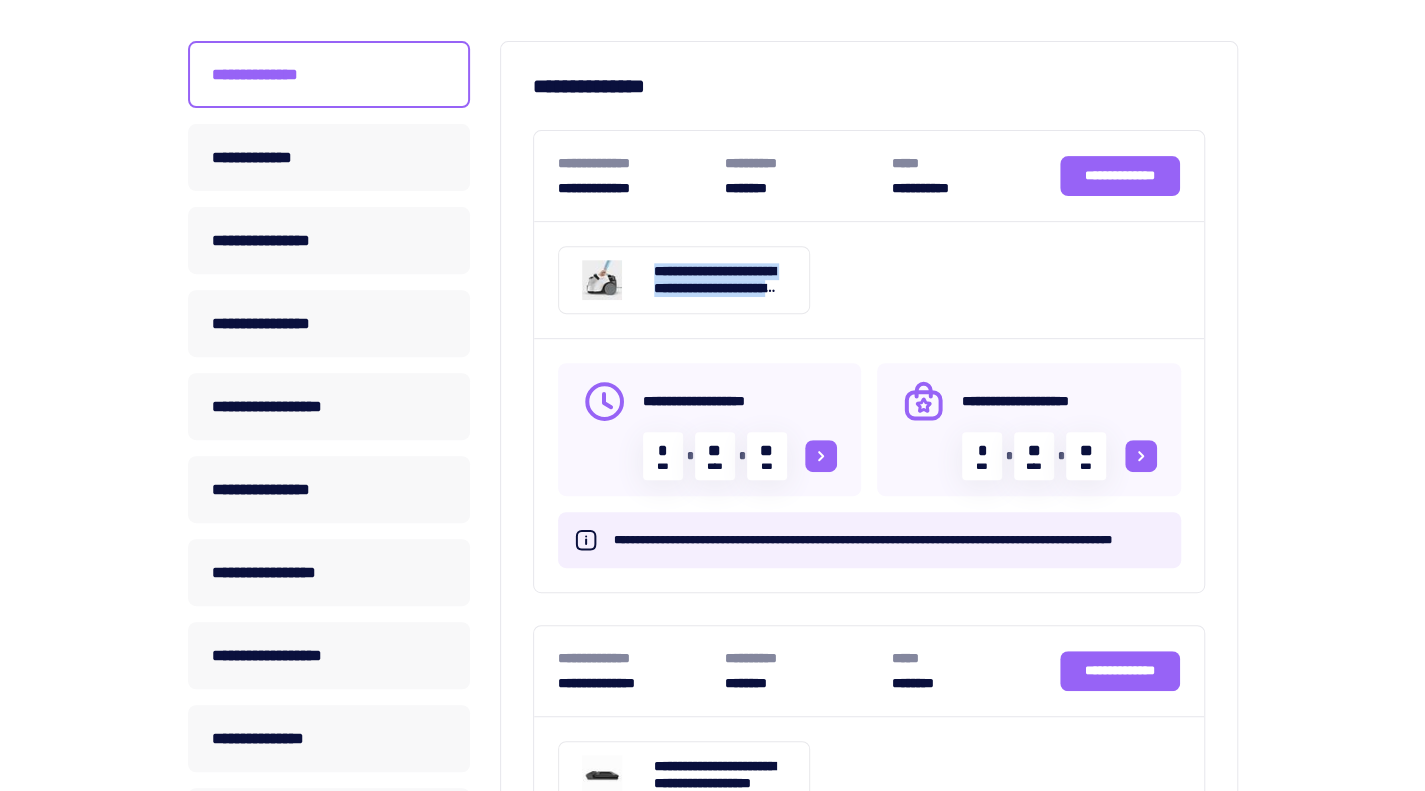 drag, startPoint x: 828, startPoint y: 280, endPoint x: 872, endPoint y: 303, distance: 49.648766 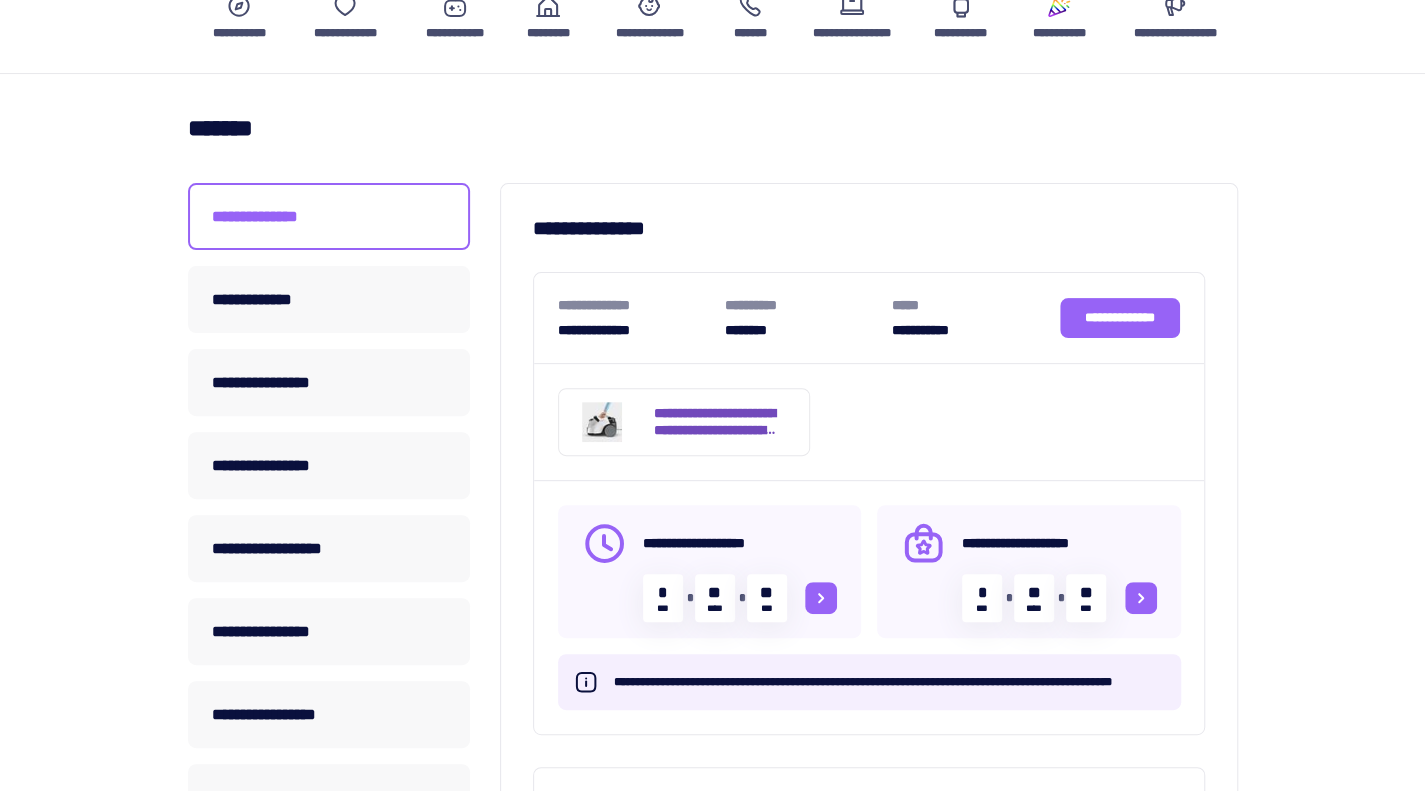scroll, scrollTop: 185, scrollLeft: 0, axis: vertical 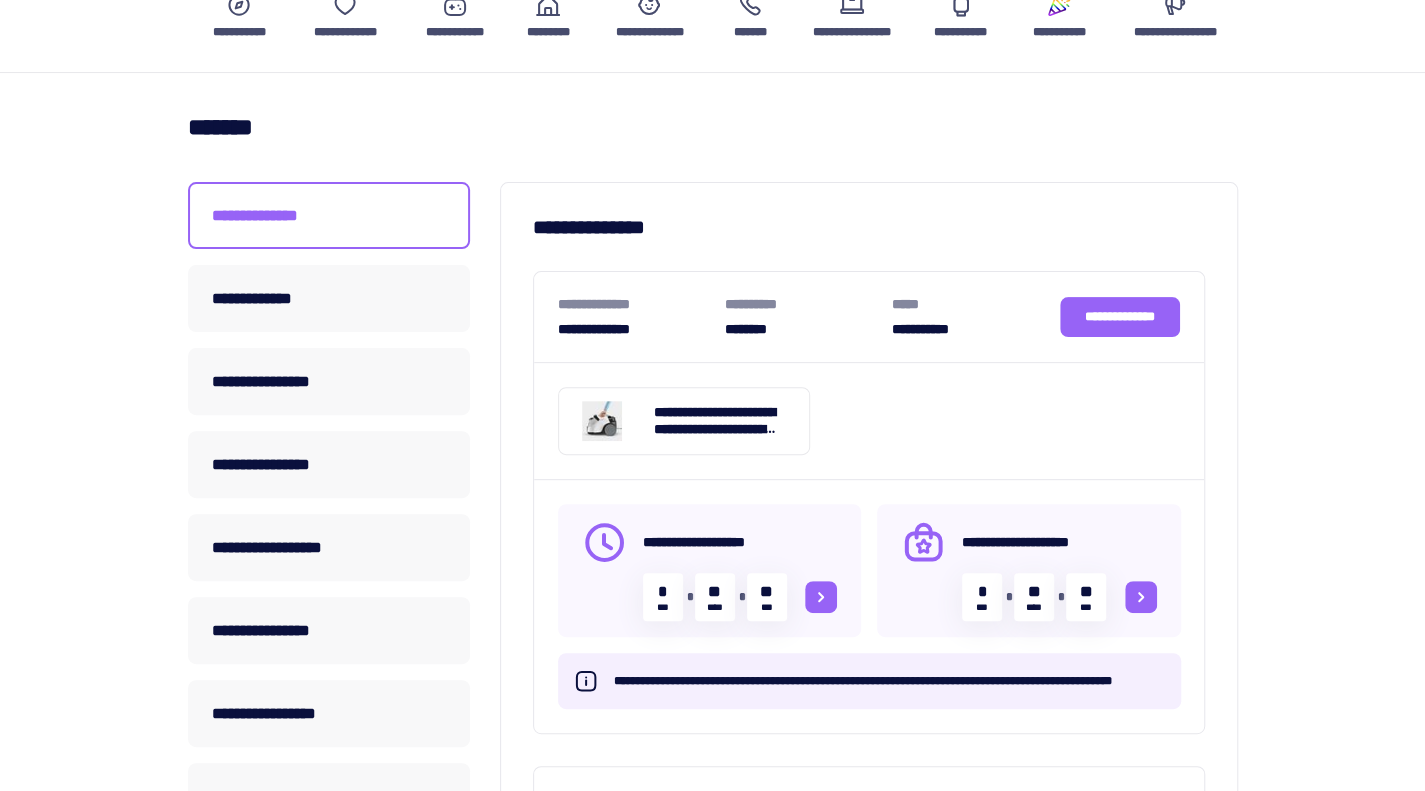 click on "**********" at bounding box center (869, 421) 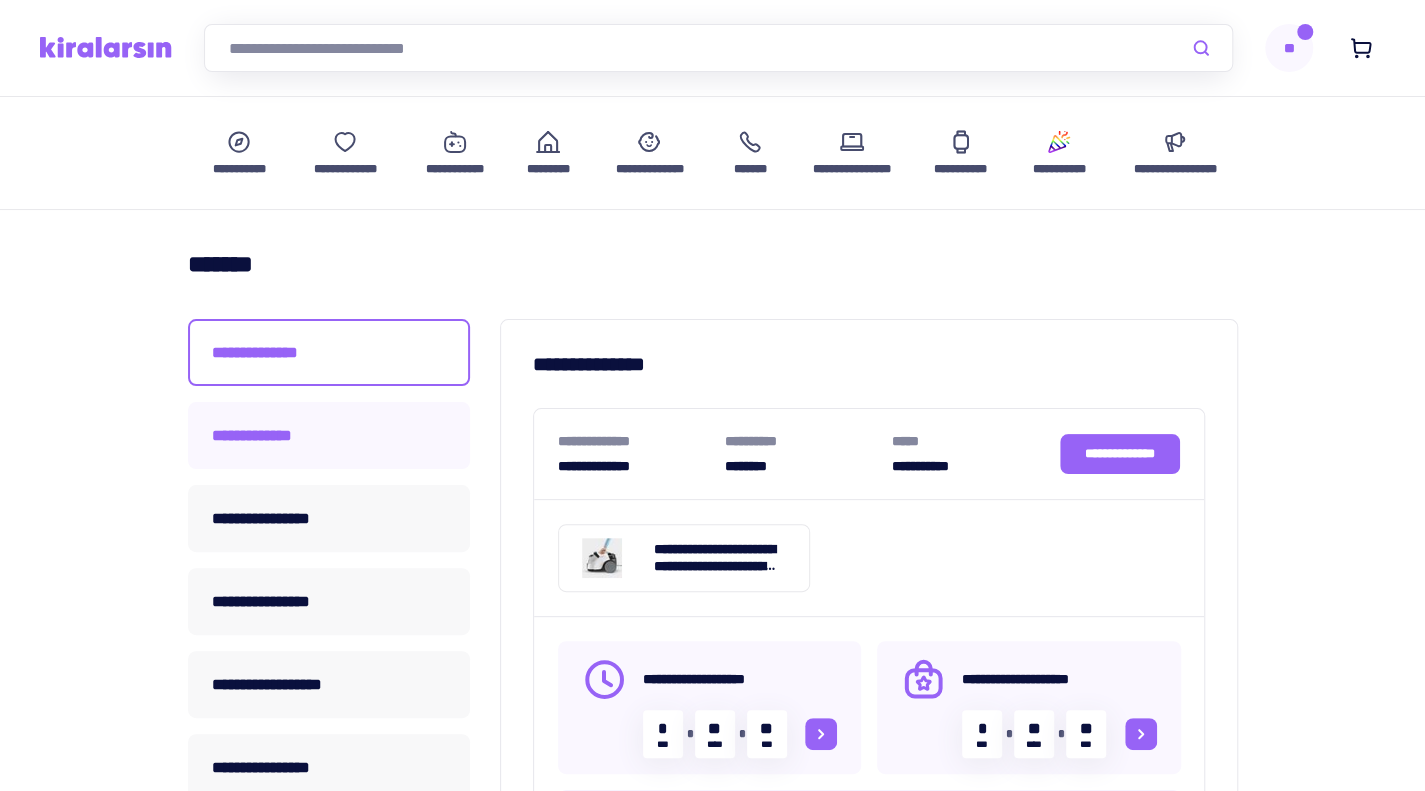 scroll, scrollTop: 244, scrollLeft: 0, axis: vertical 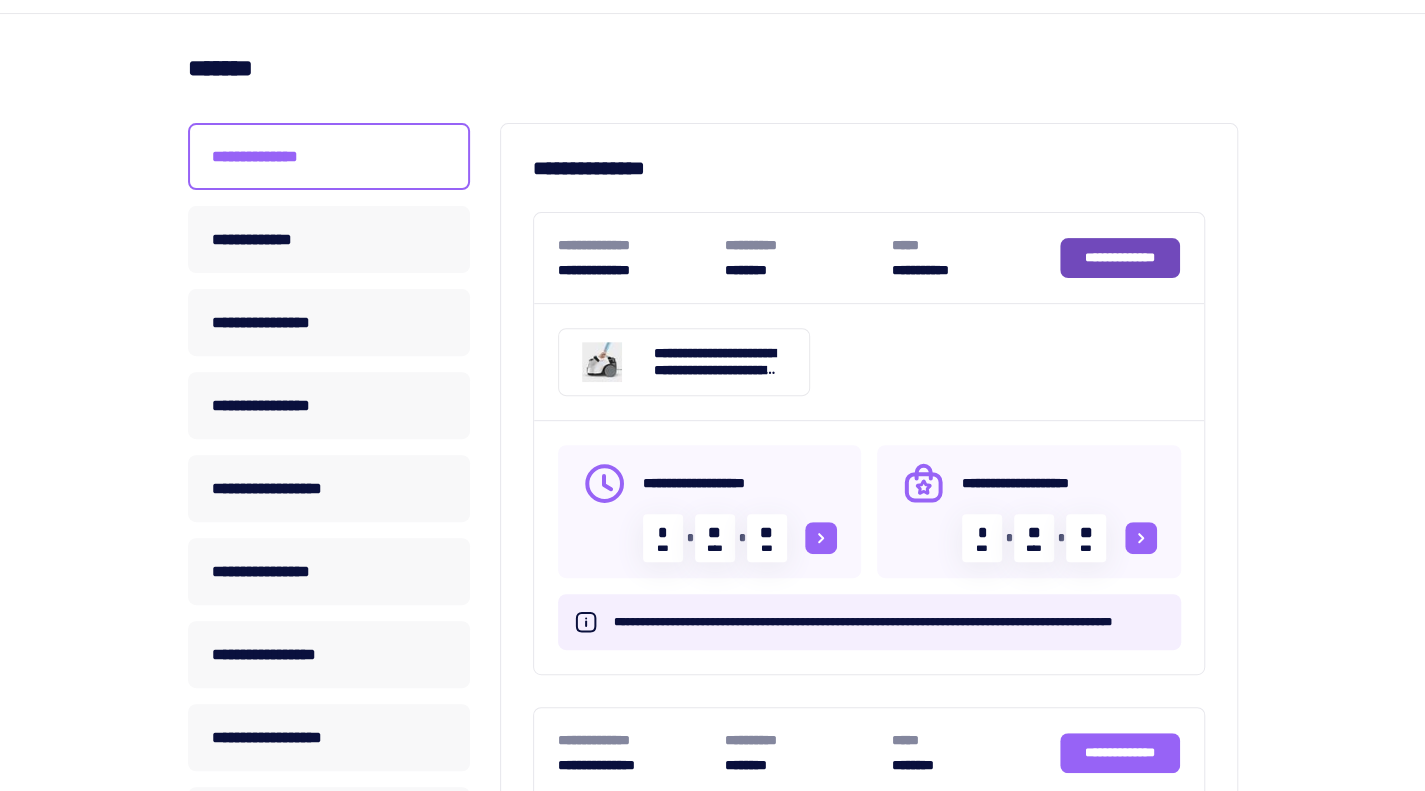 click on "**********" at bounding box center [1120, 257] 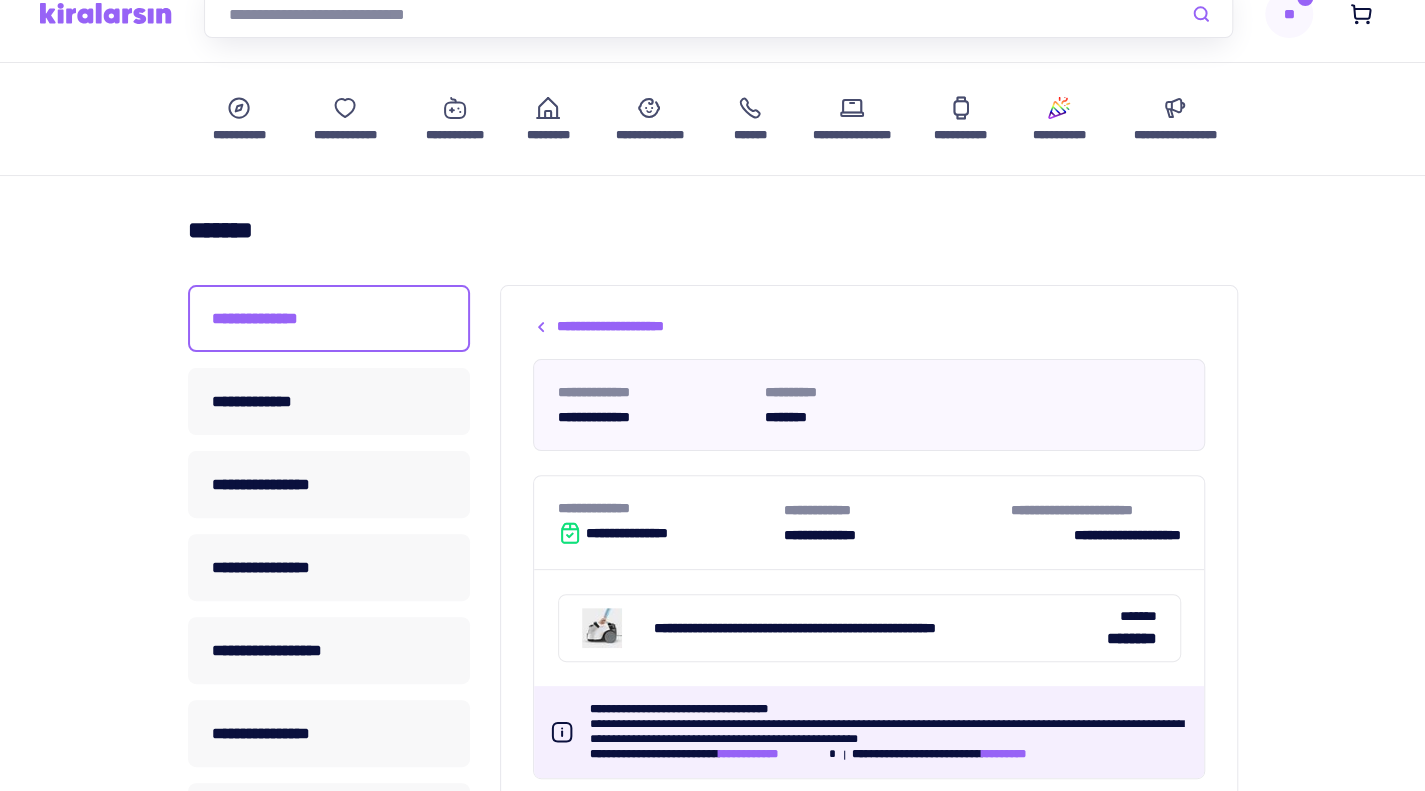 scroll, scrollTop: 74, scrollLeft: 0, axis: vertical 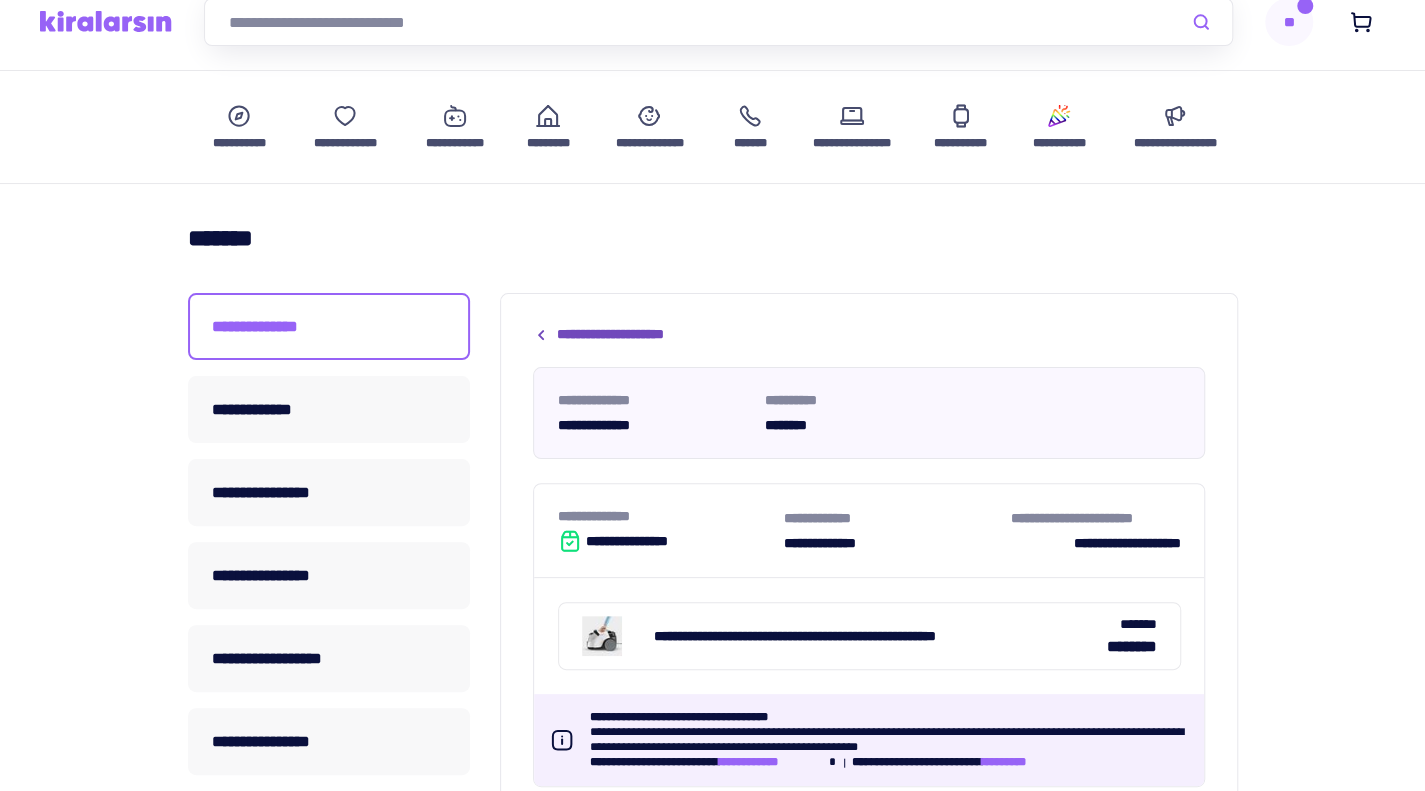 click on "**********" at bounding box center (621, 334) 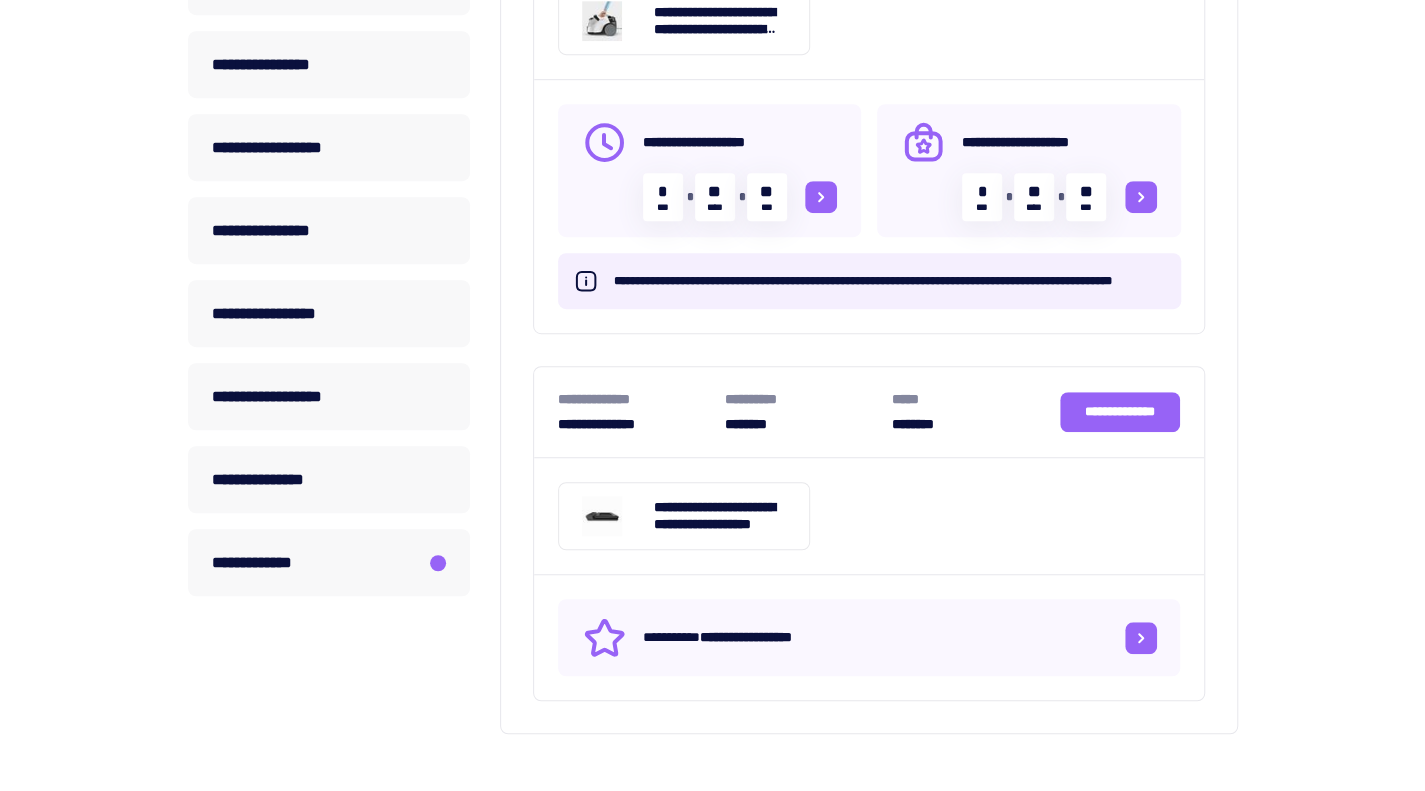 scroll, scrollTop: 588, scrollLeft: 0, axis: vertical 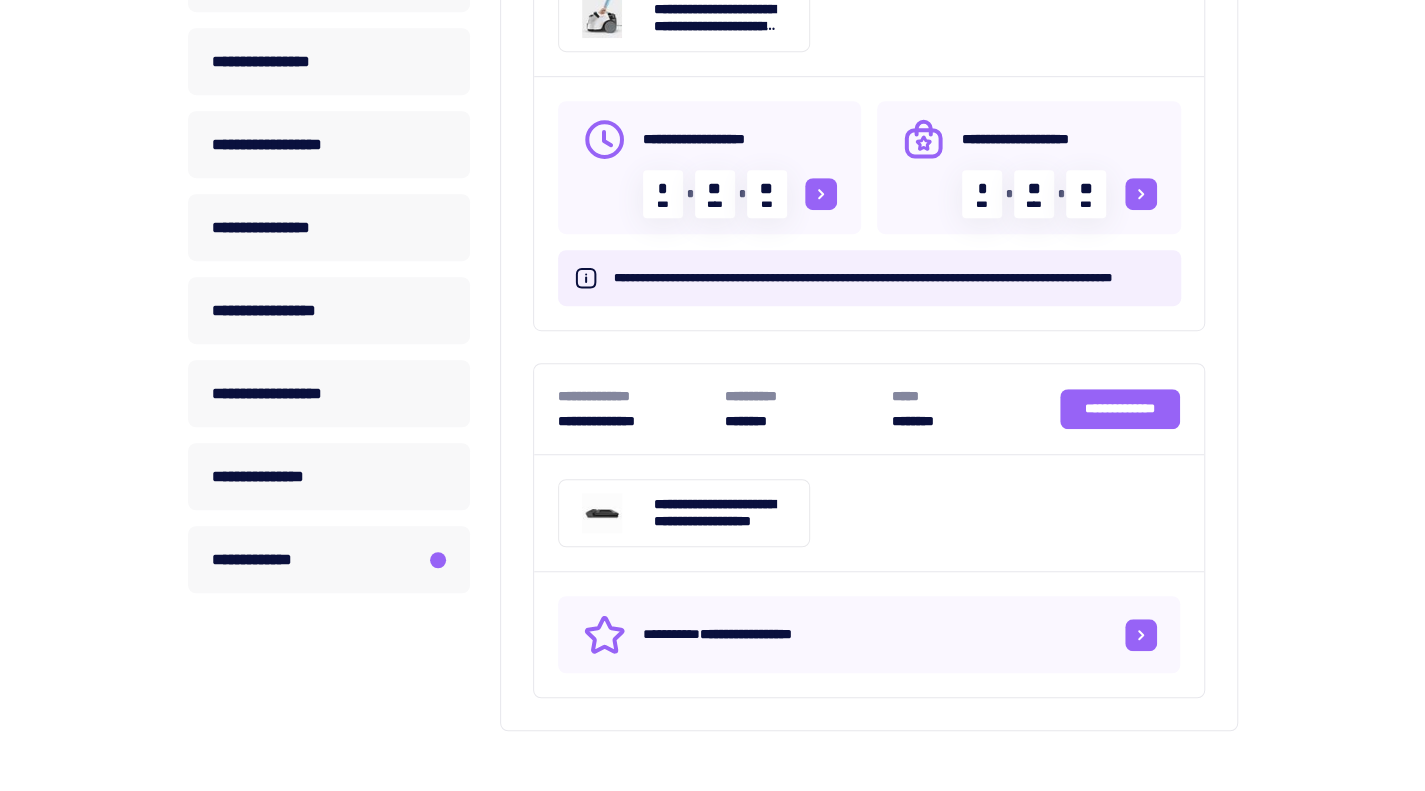 click on "**********" at bounding box center (889, 278) 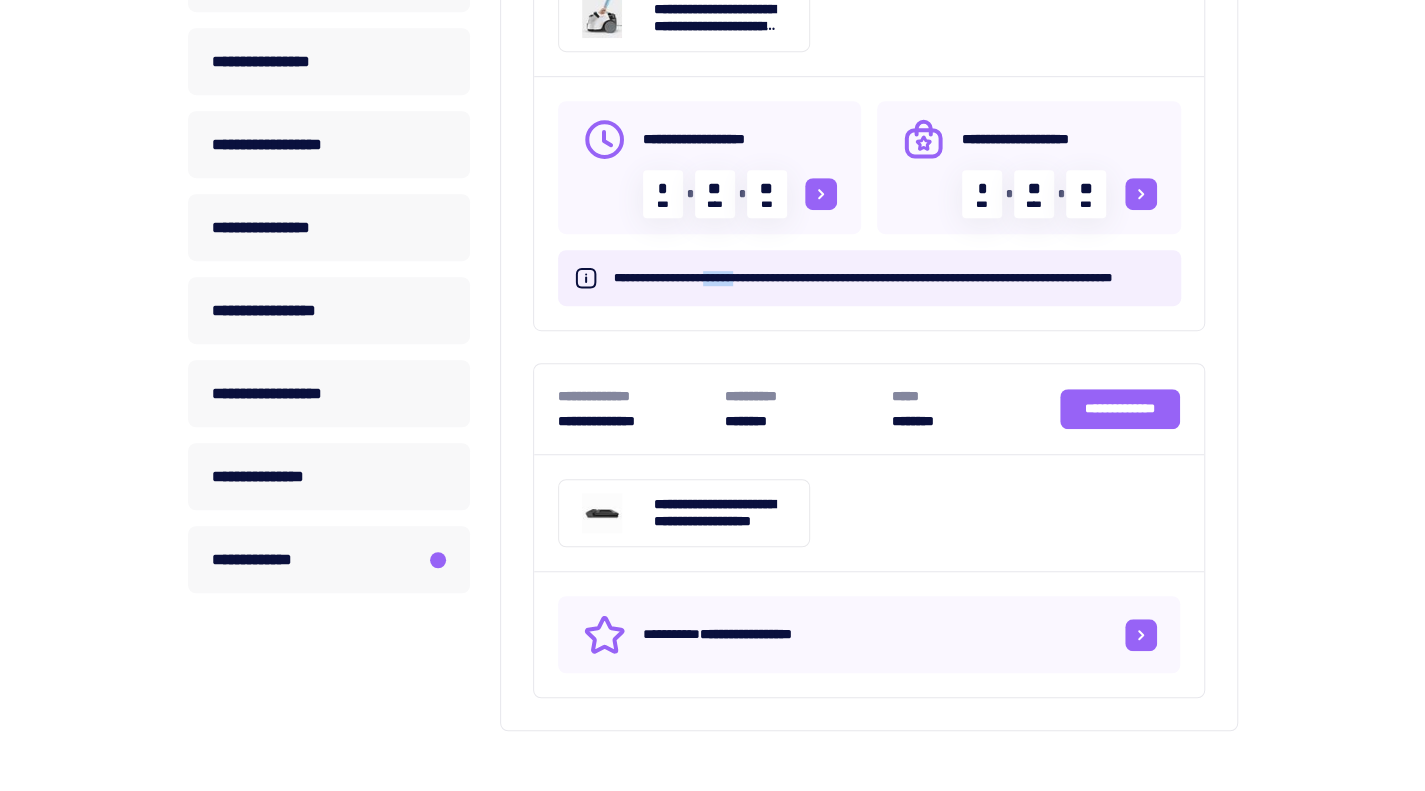 click on "**********" at bounding box center (889, 278) 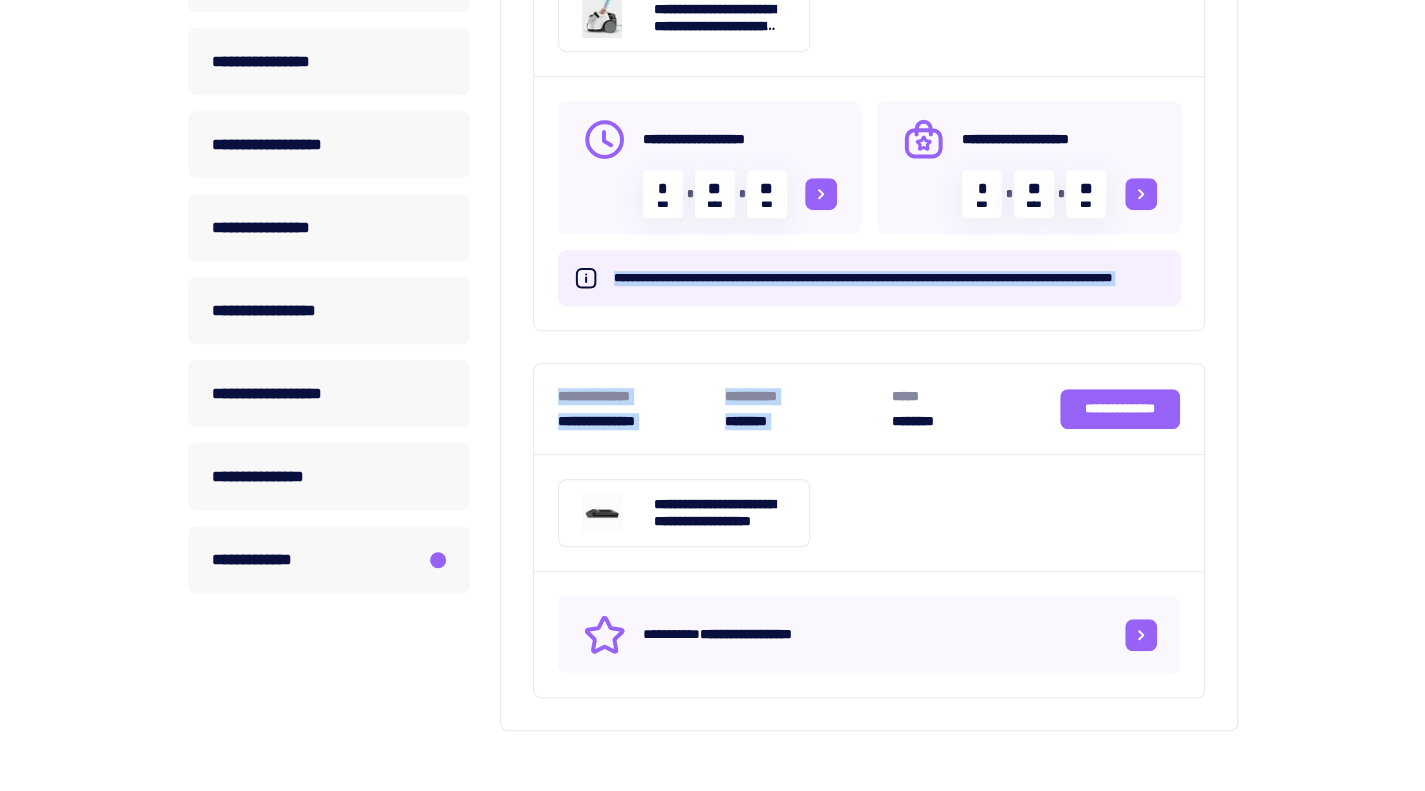 drag, startPoint x: 719, startPoint y: 280, endPoint x: 872, endPoint y: 437, distance: 219.22134 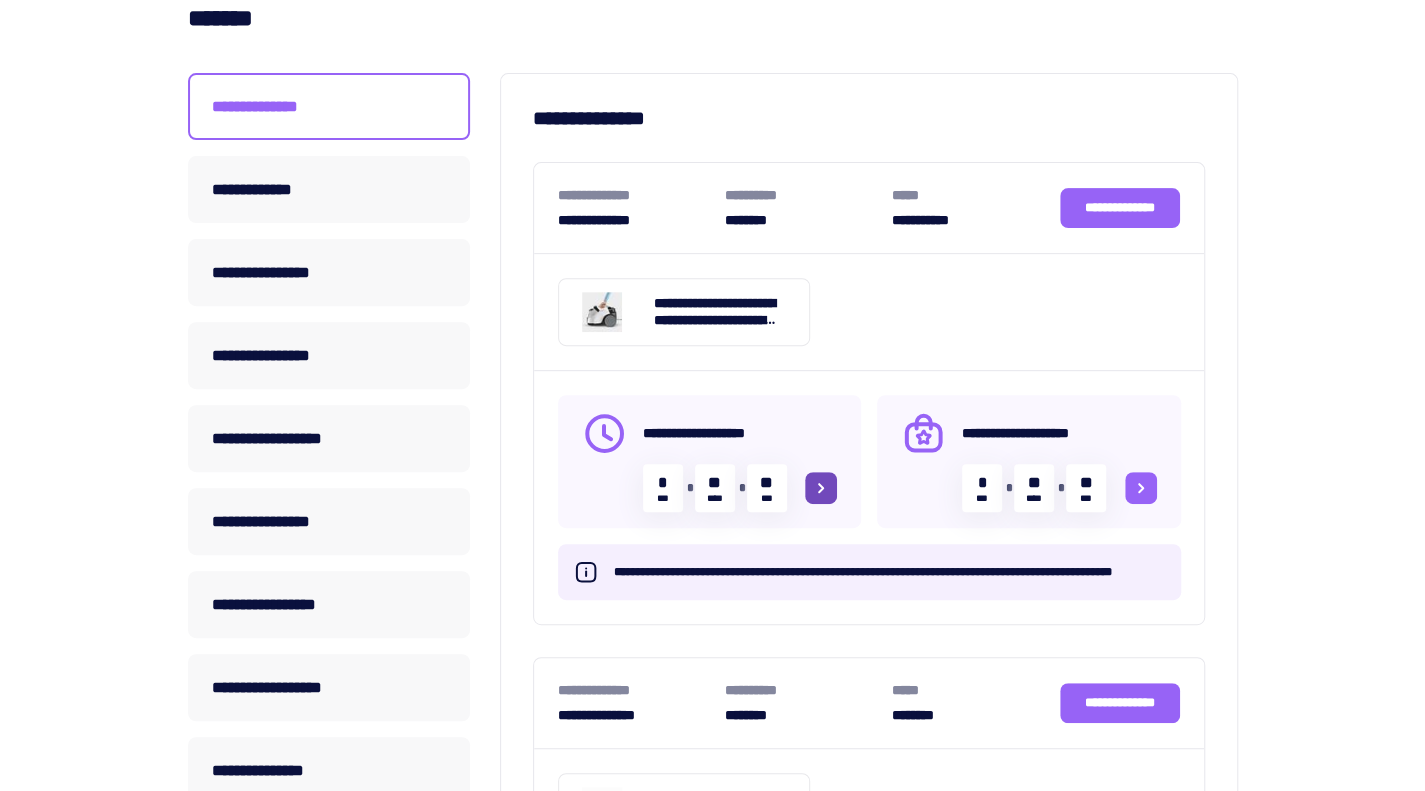 scroll, scrollTop: 287, scrollLeft: 0, axis: vertical 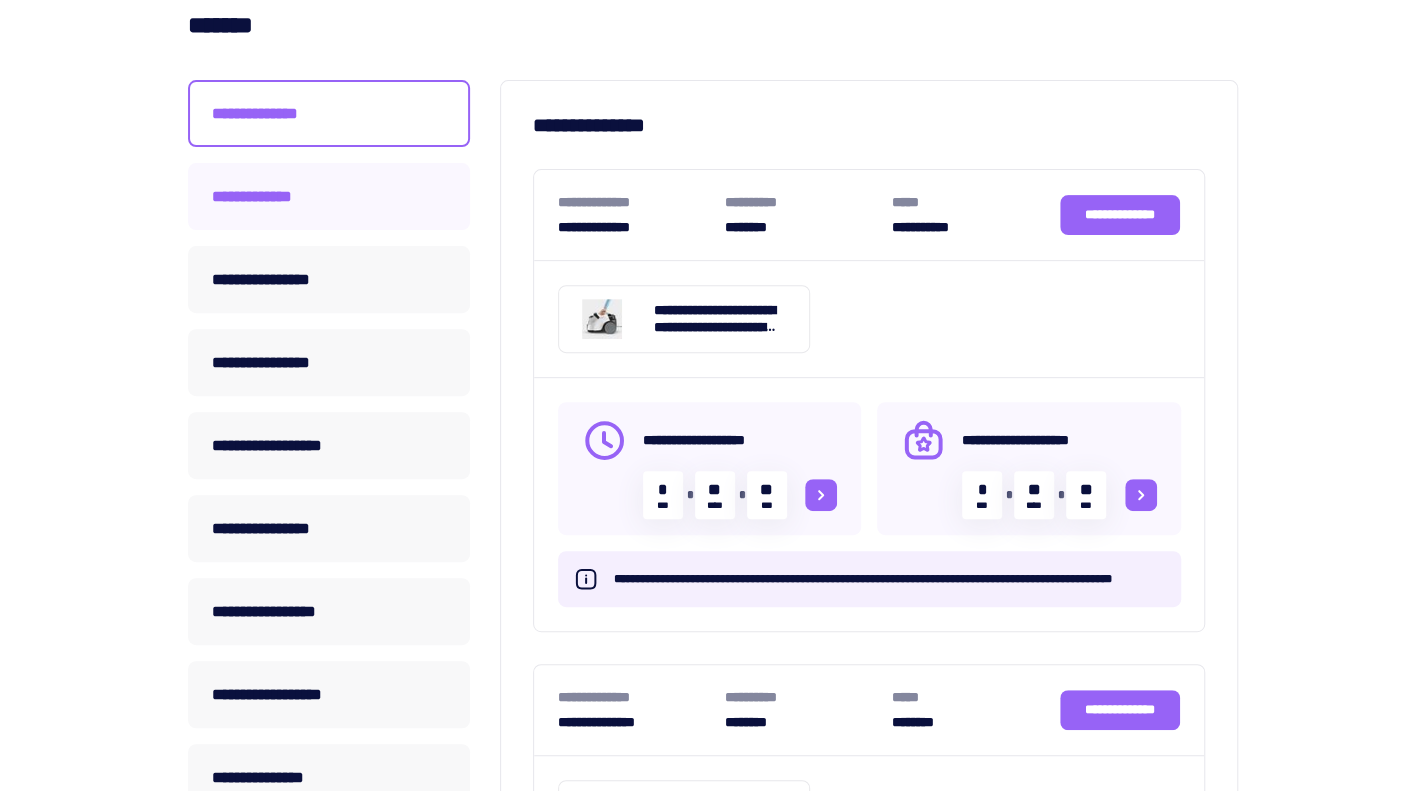click on "**********" at bounding box center [329, 196] 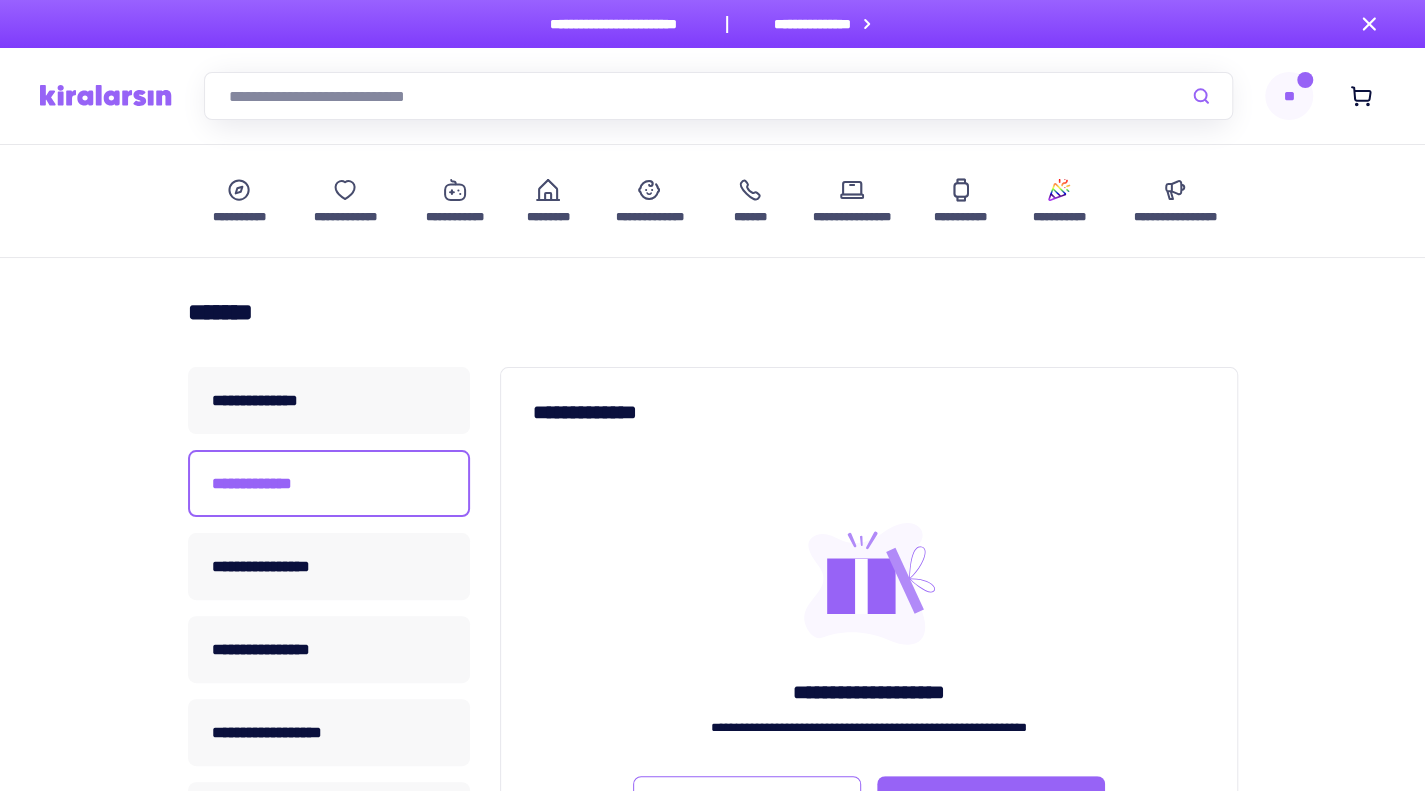 click on "**********" at bounding box center [345, 201] 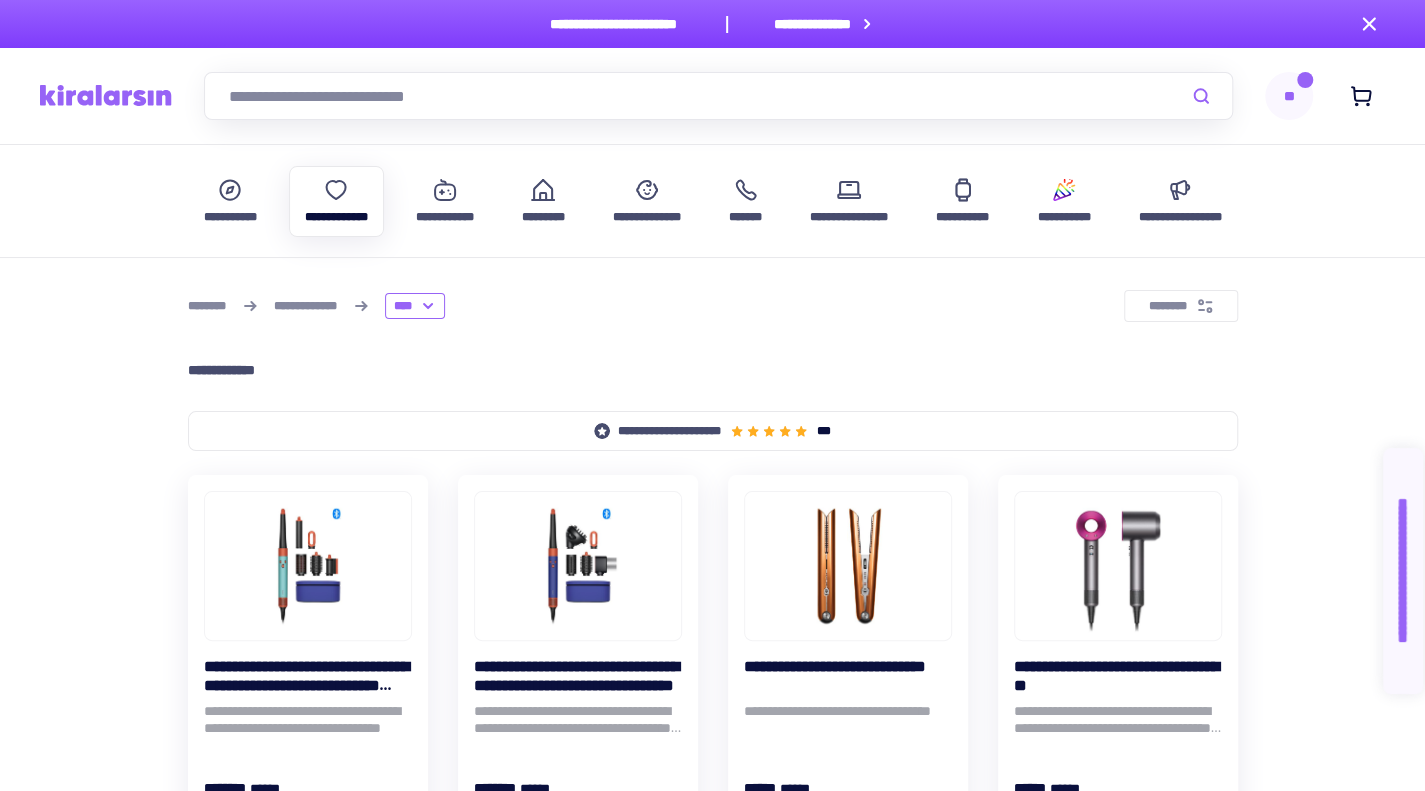 scroll, scrollTop: 476, scrollLeft: 0, axis: vertical 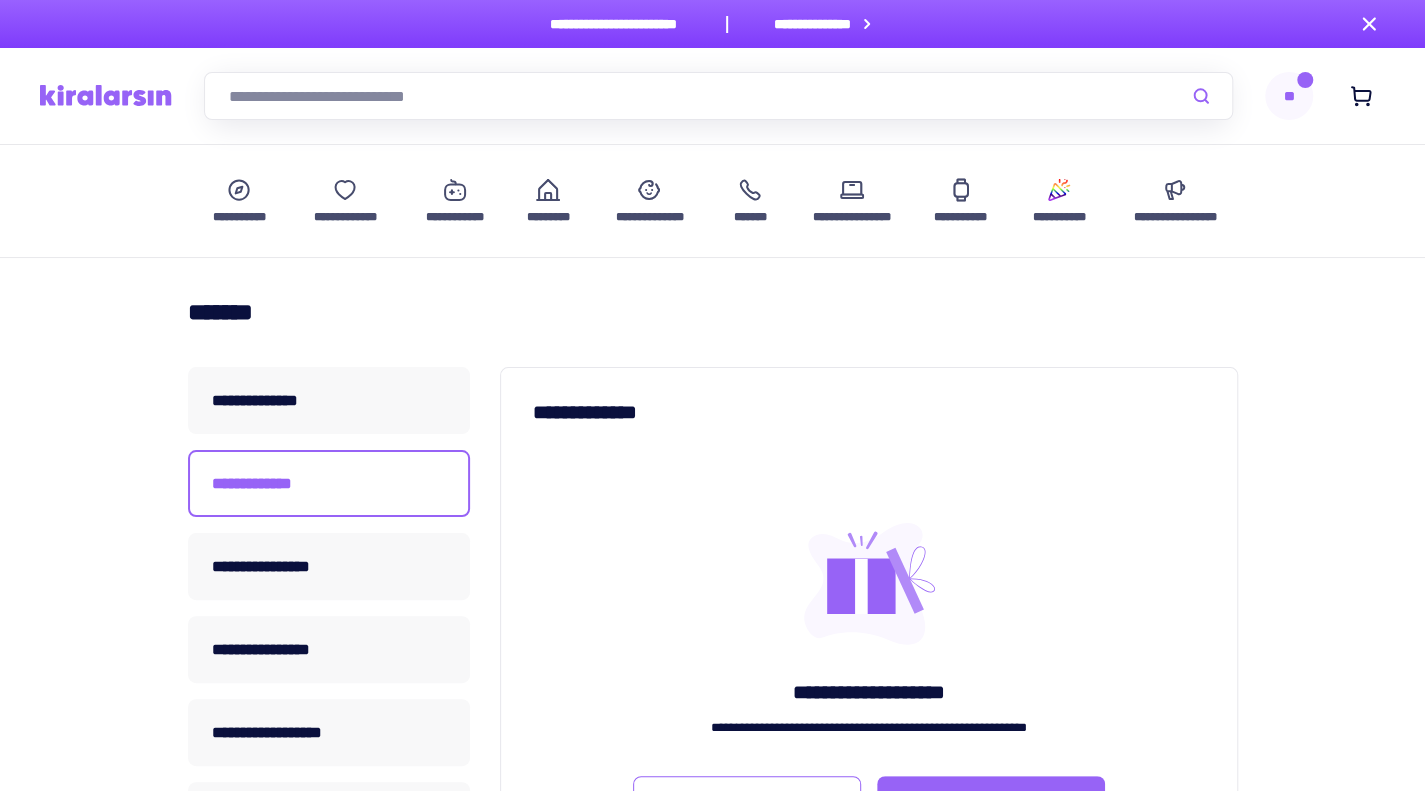 click at bounding box center (106, 95) 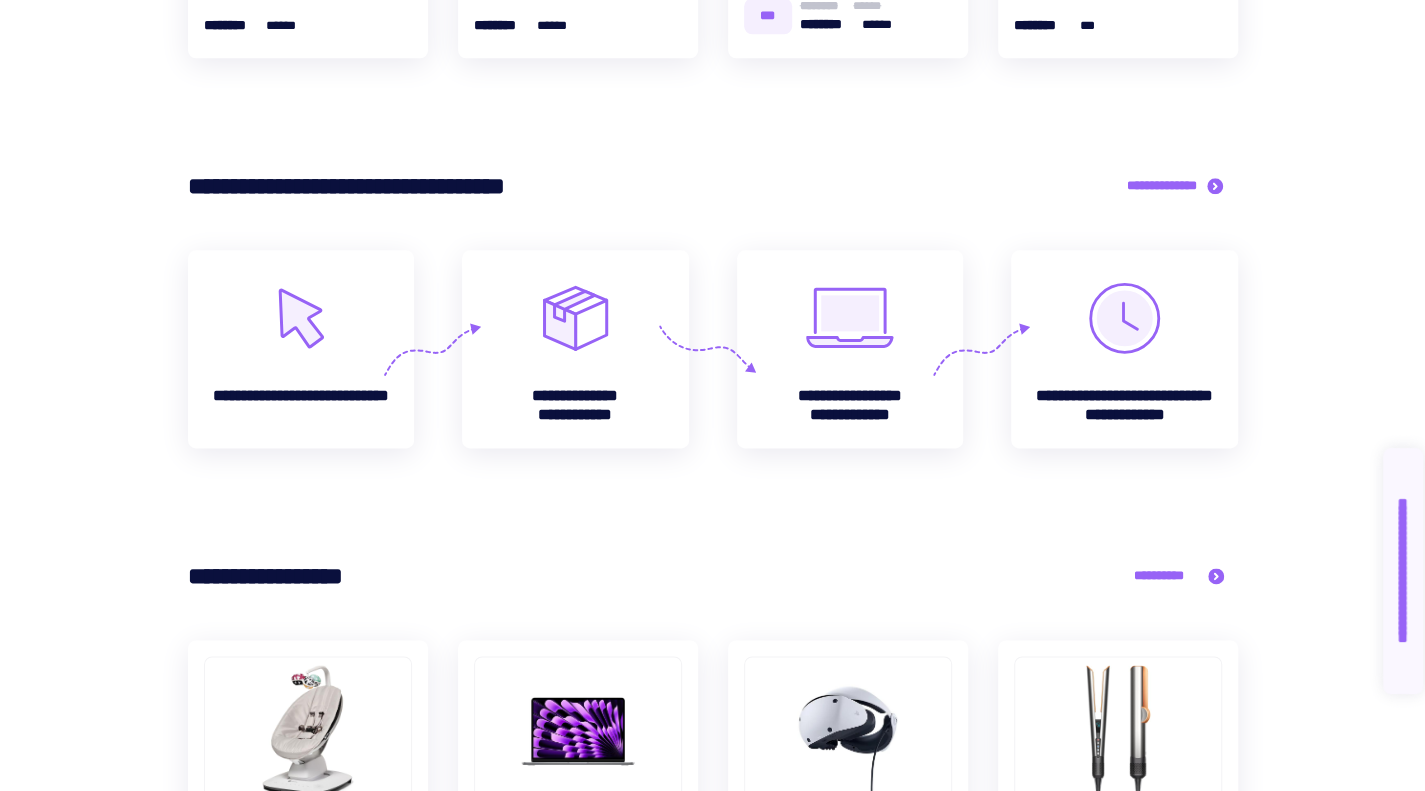 scroll, scrollTop: 1190, scrollLeft: 0, axis: vertical 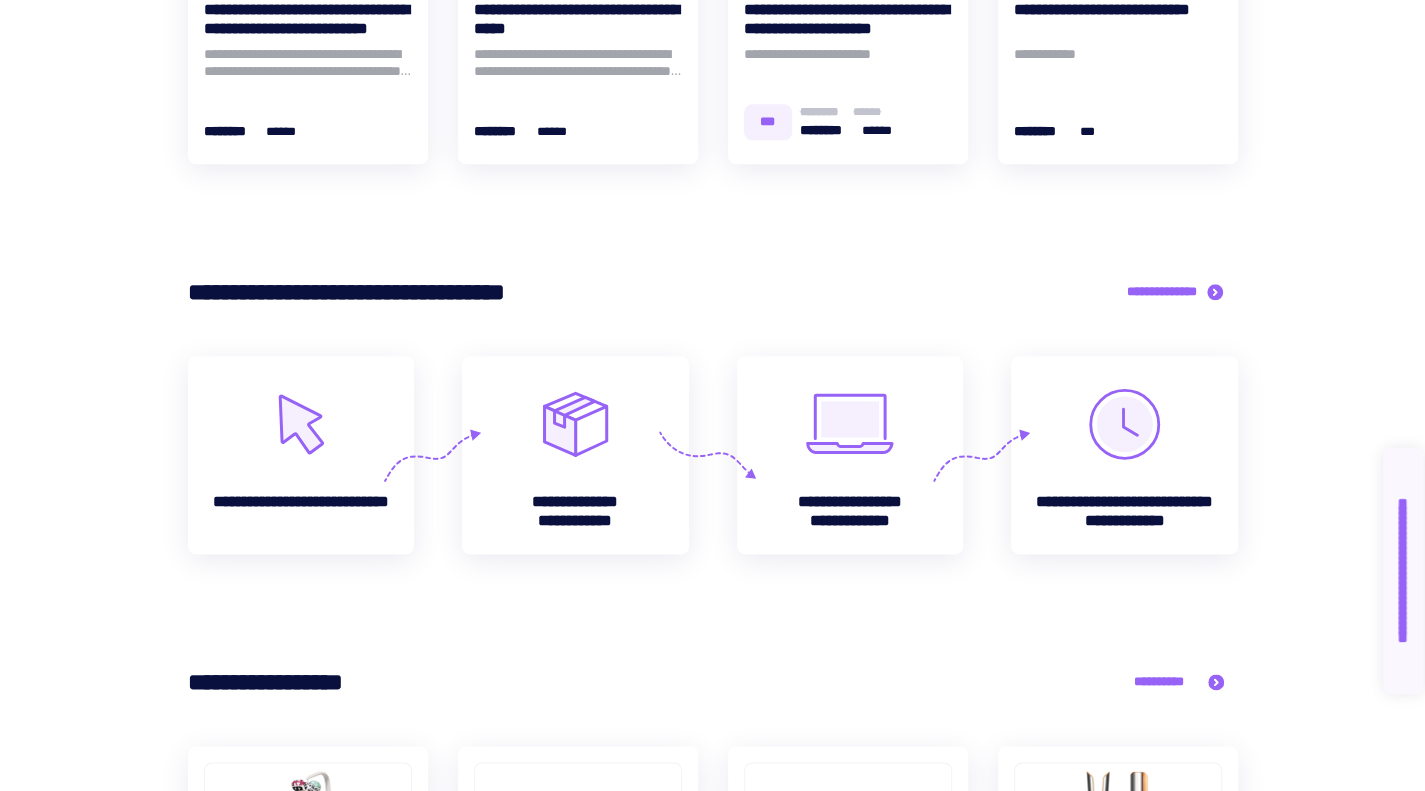 click on "**********" at bounding box center (395, 292) 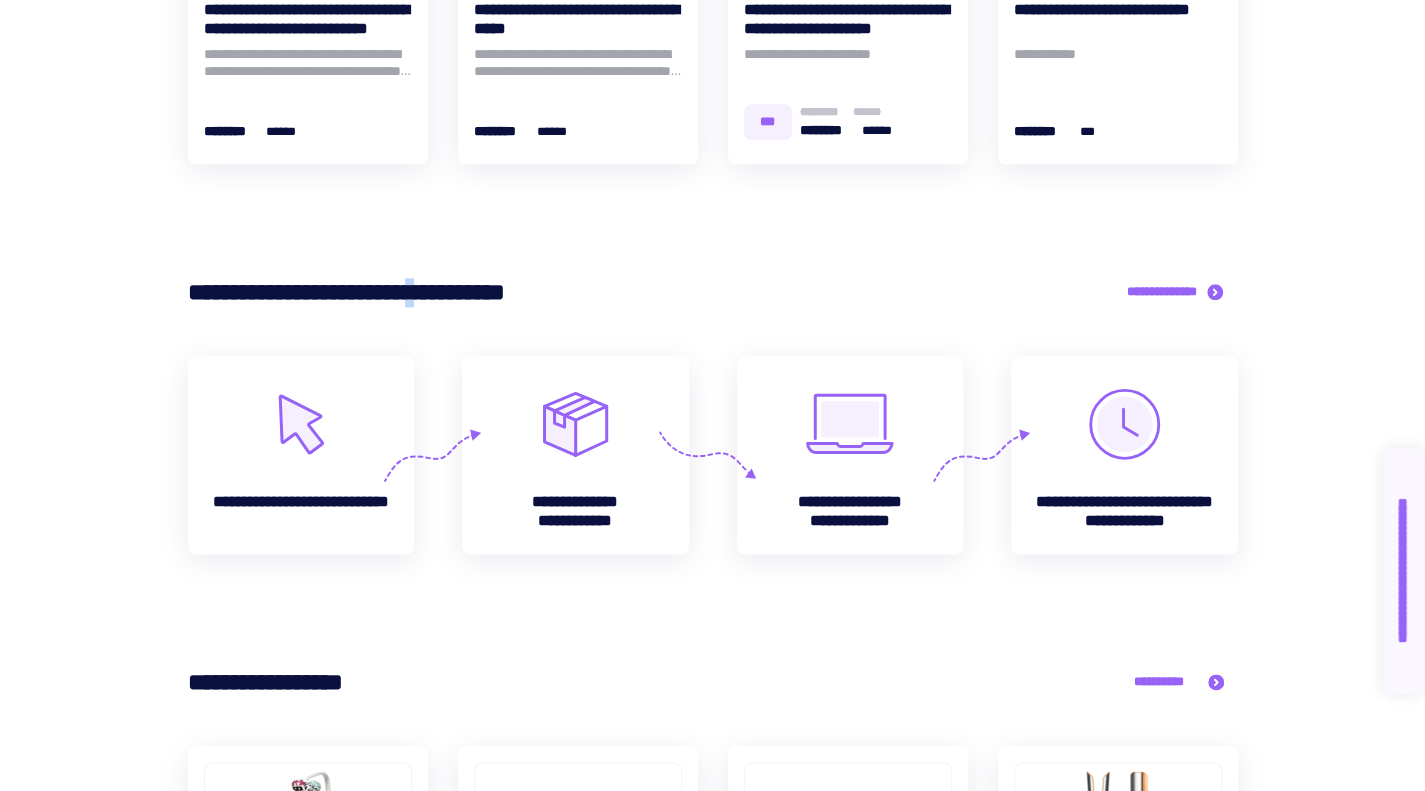 click on "**********" at bounding box center [395, 292] 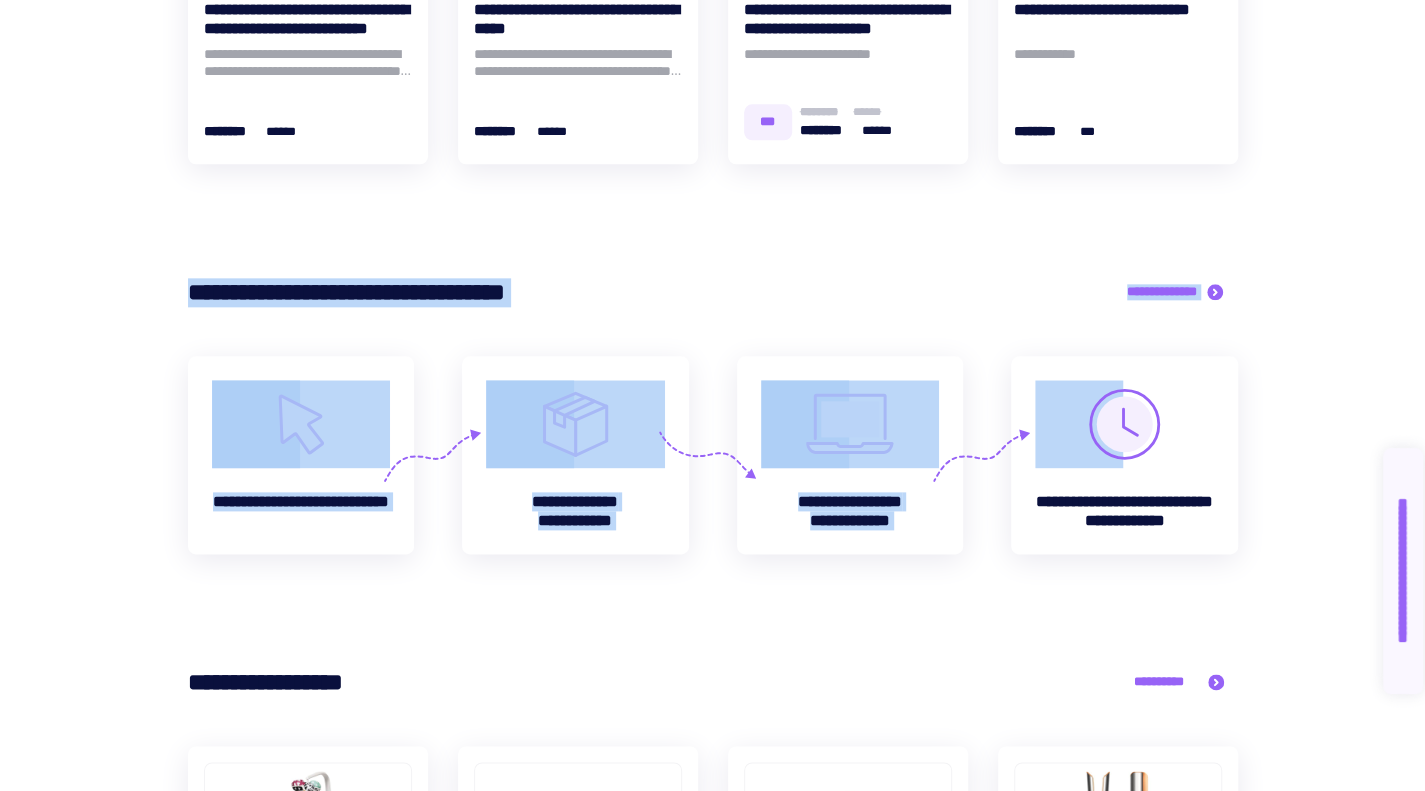 drag, startPoint x: 474, startPoint y: 287, endPoint x: 871, endPoint y: 545, distance: 473.46912 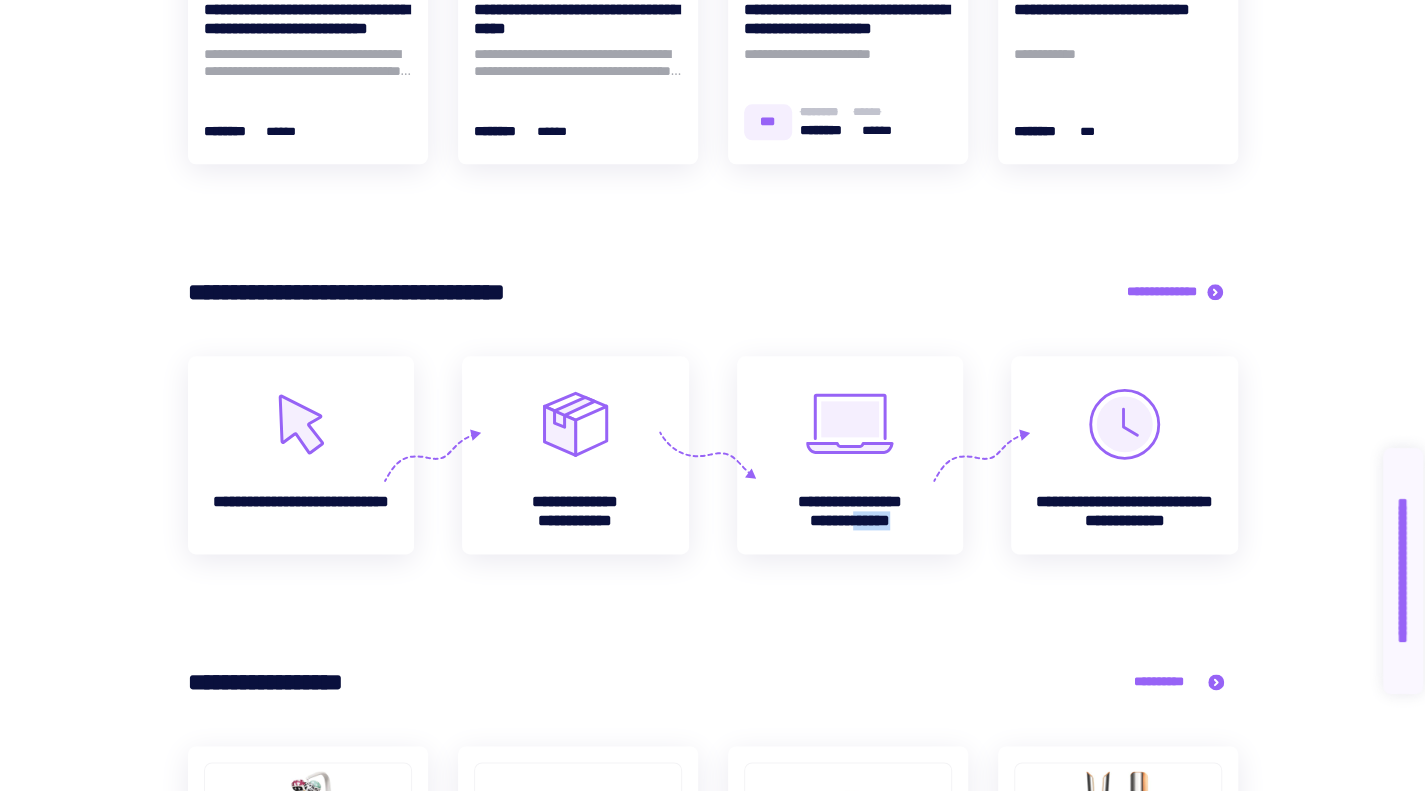 click on "**********" at bounding box center [850, 455] 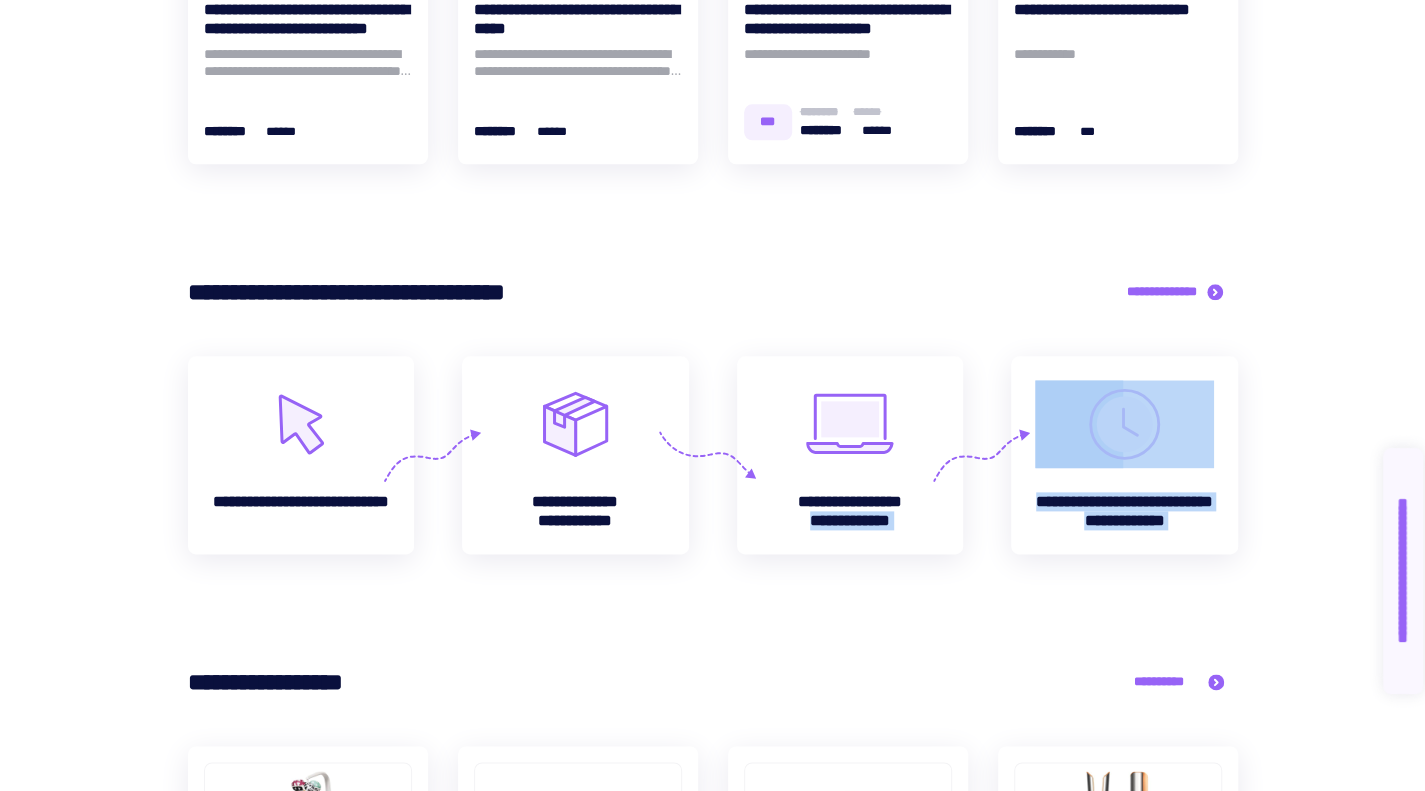 drag, startPoint x: 871, startPoint y: 545, endPoint x: 1048, endPoint y: 521, distance: 178.6197 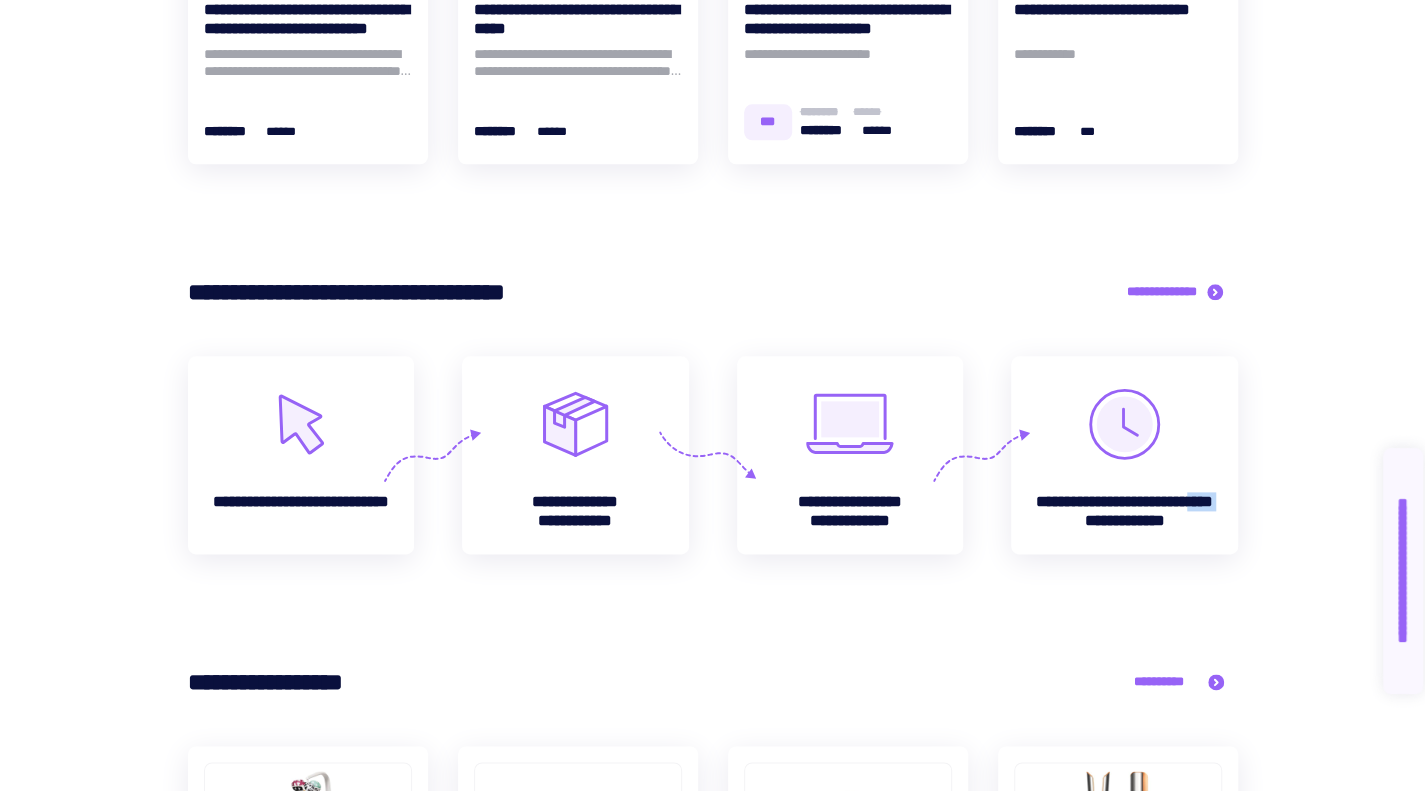 click on "**********" at bounding box center (1124, 511) 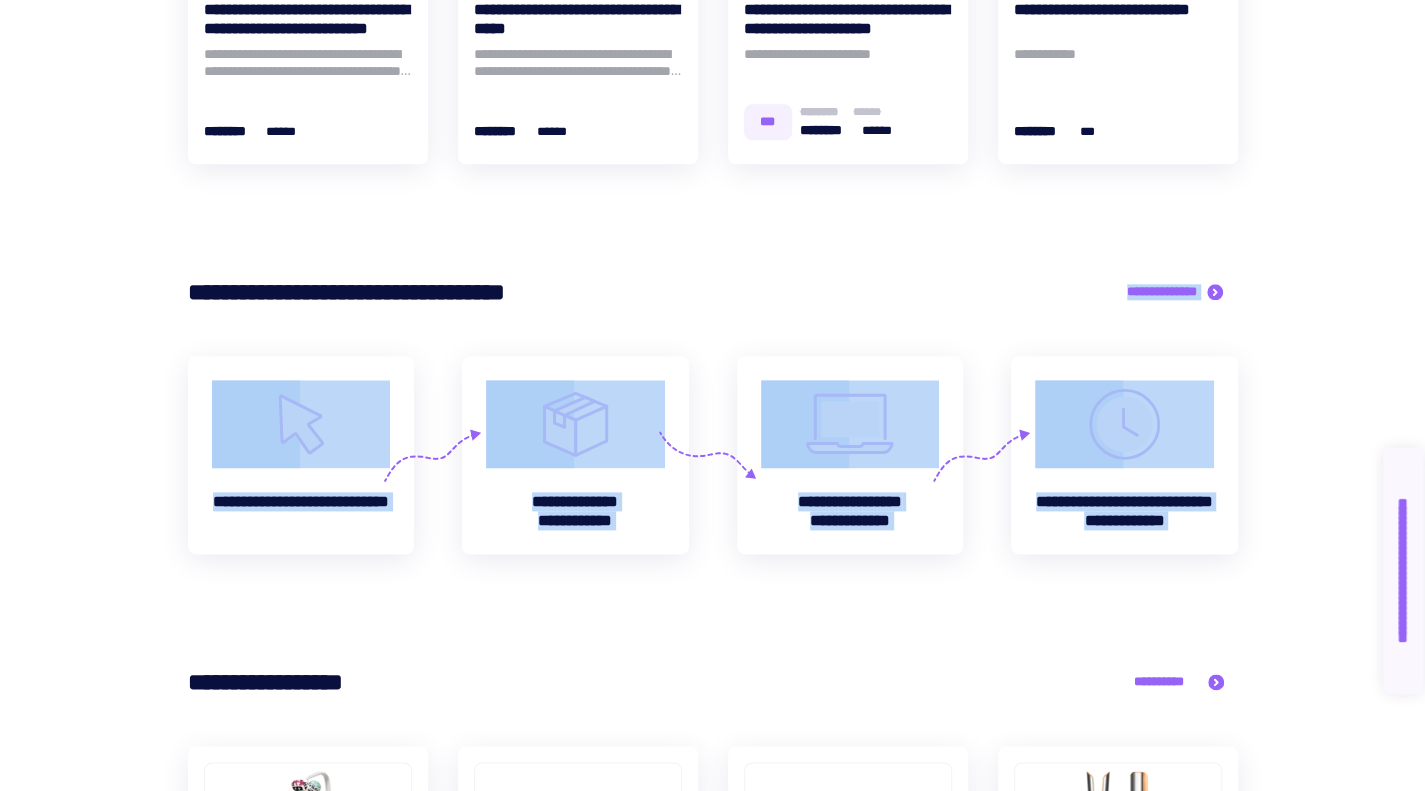 drag, startPoint x: 1048, startPoint y: 521, endPoint x: 1024, endPoint y: 236, distance: 286.00873 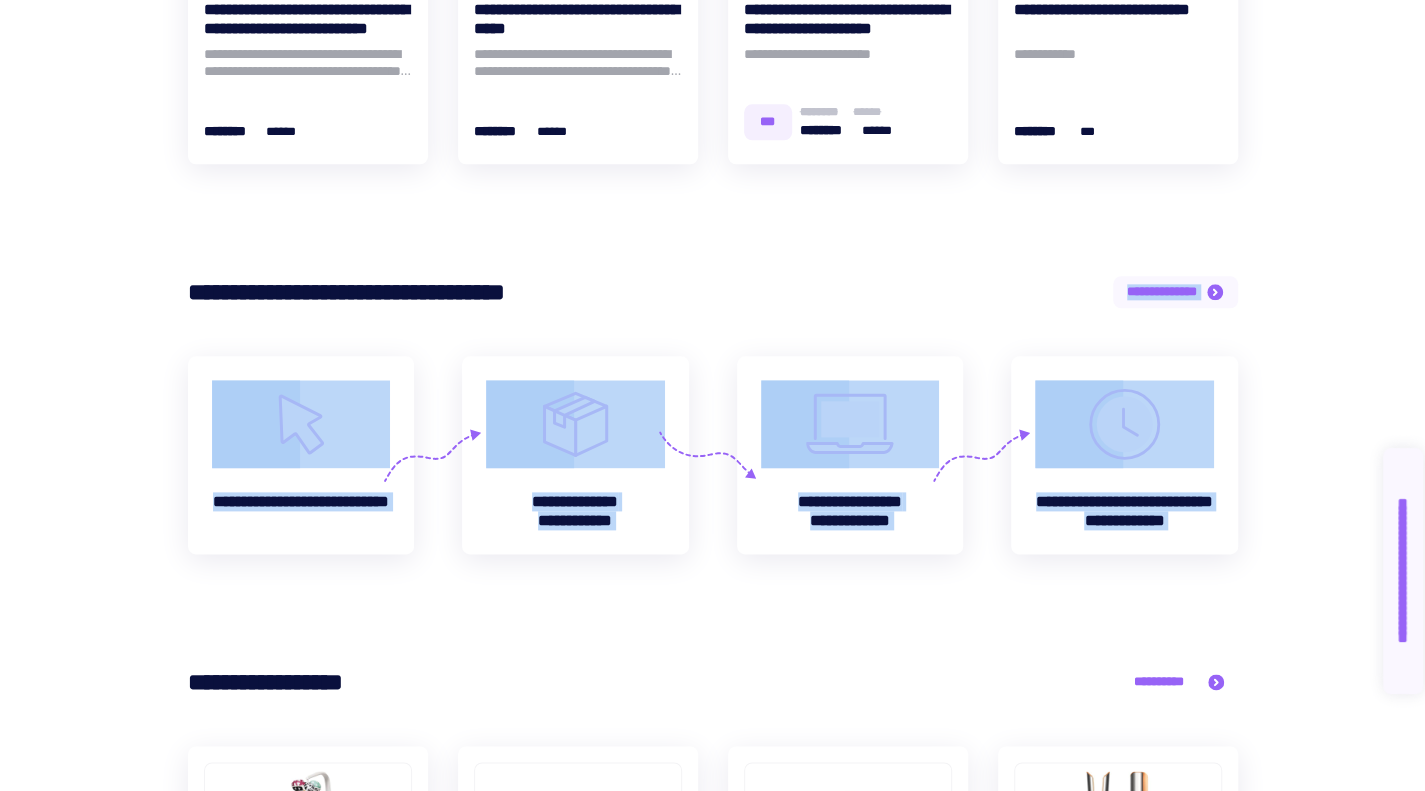click 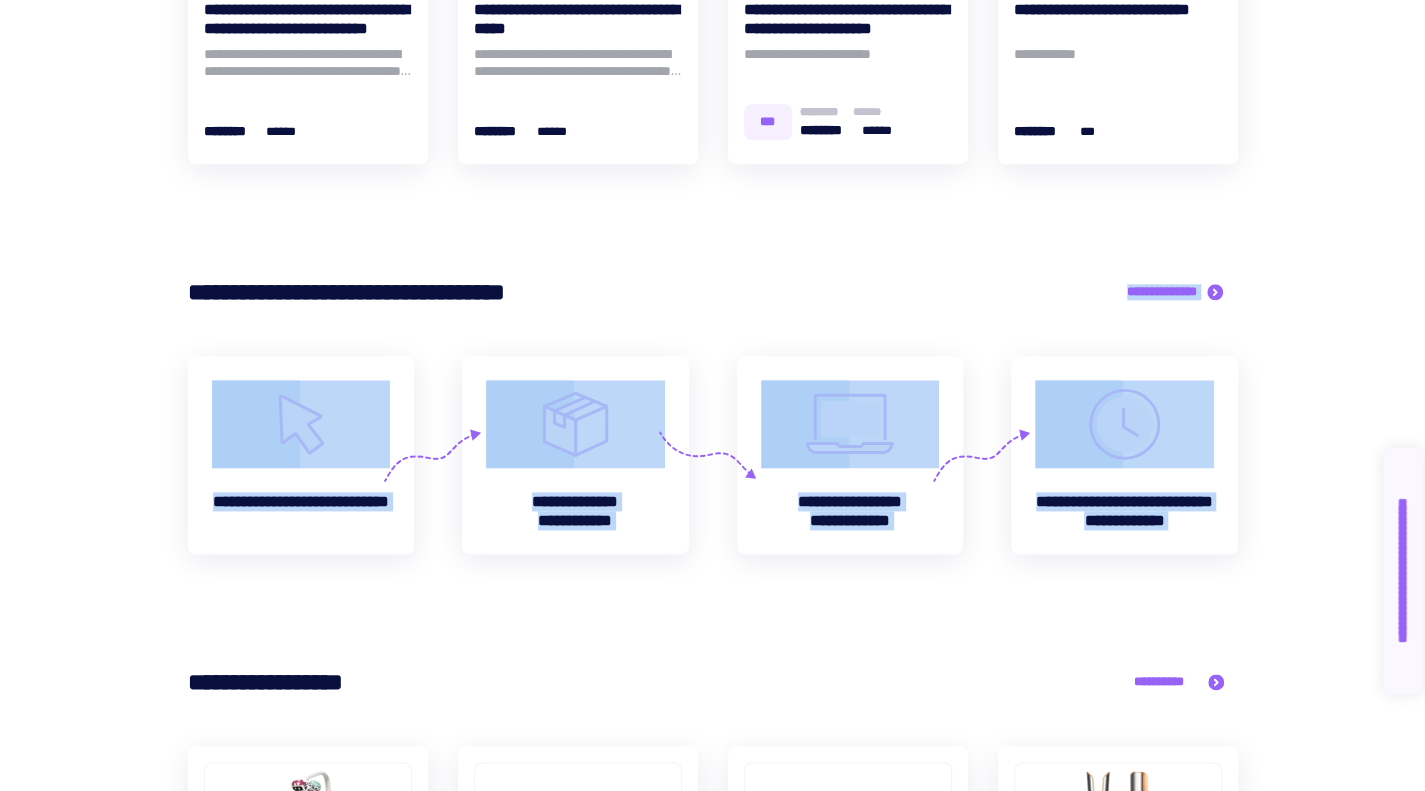 type 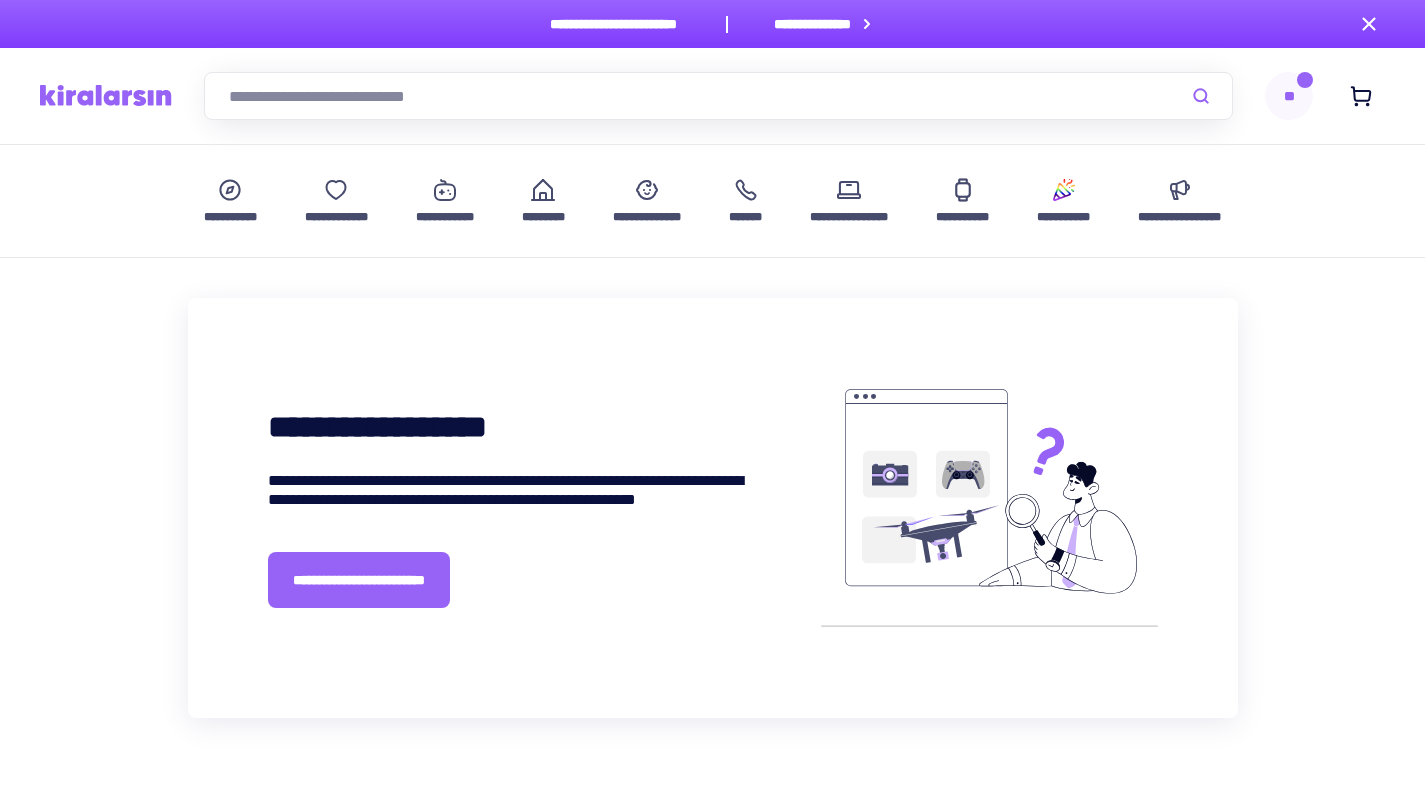 scroll, scrollTop: 0, scrollLeft: 0, axis: both 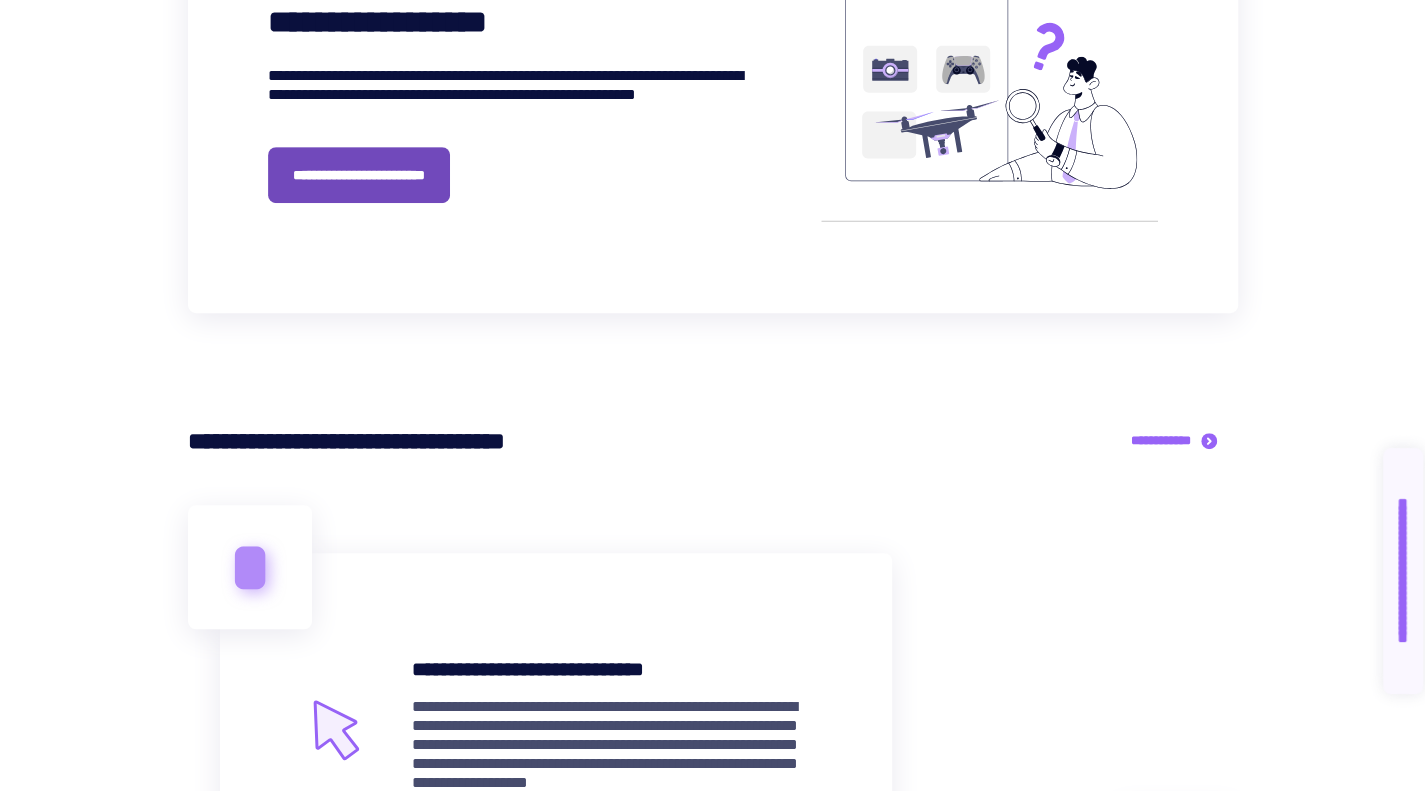click on "**********" at bounding box center [359, 175] 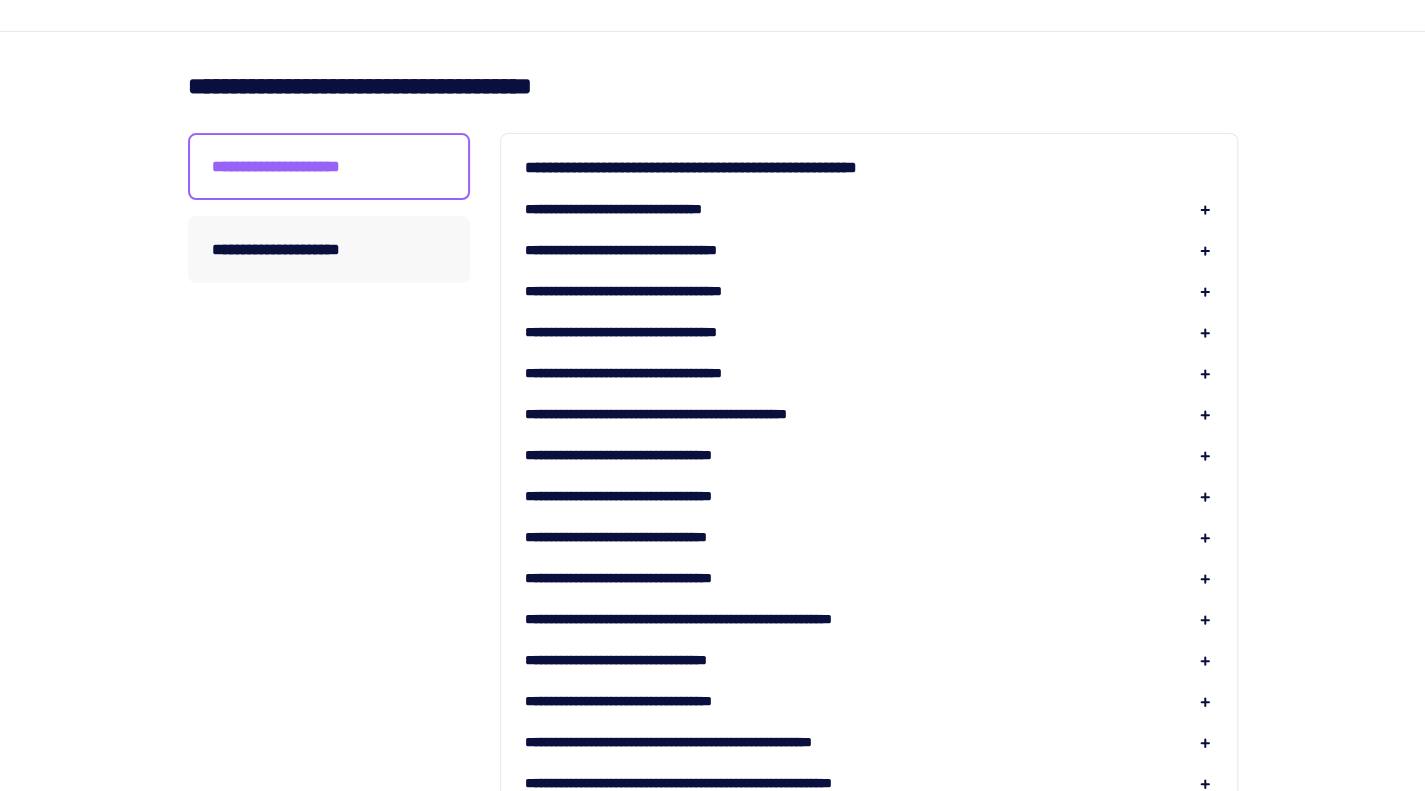 scroll, scrollTop: 232, scrollLeft: 0, axis: vertical 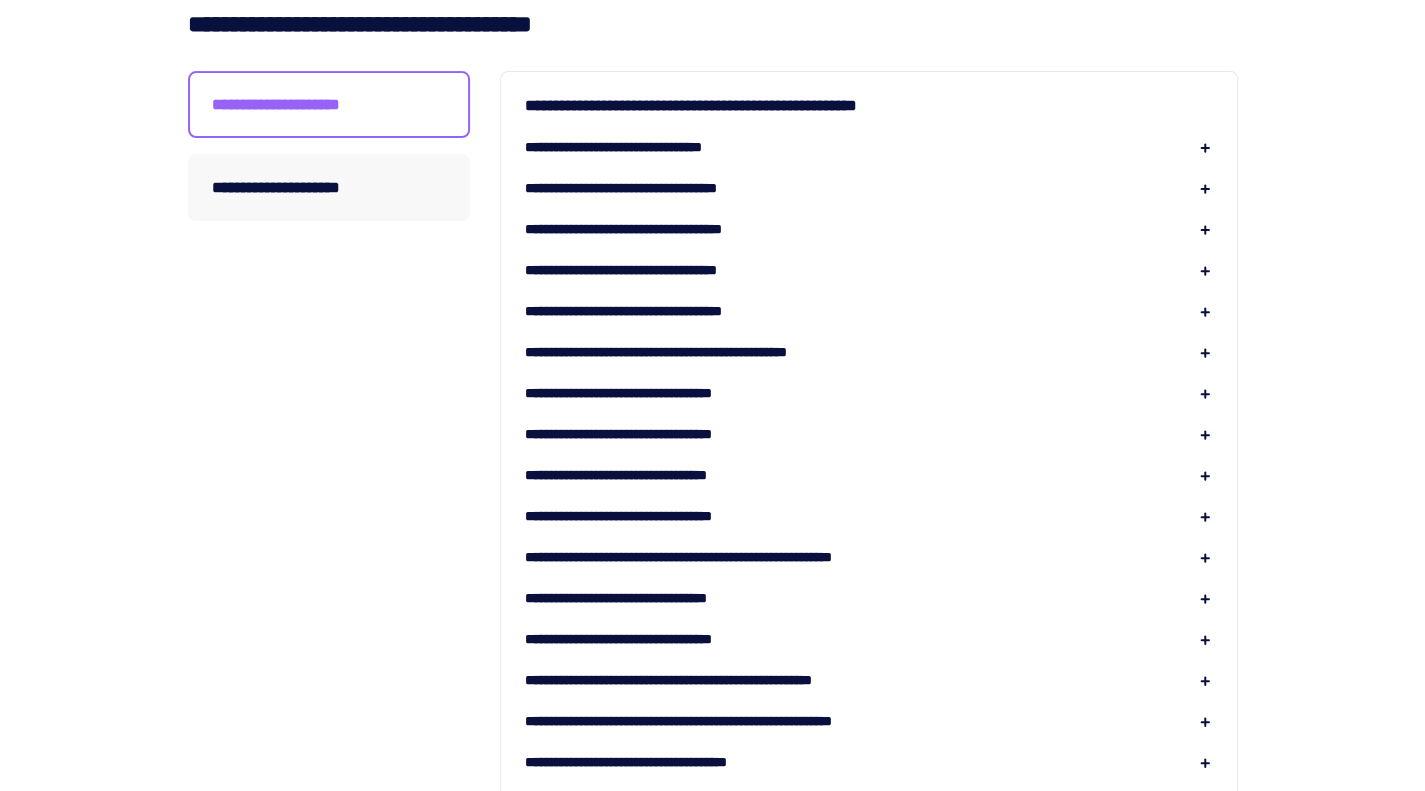 click on "**********" at bounding box center [713, 864] 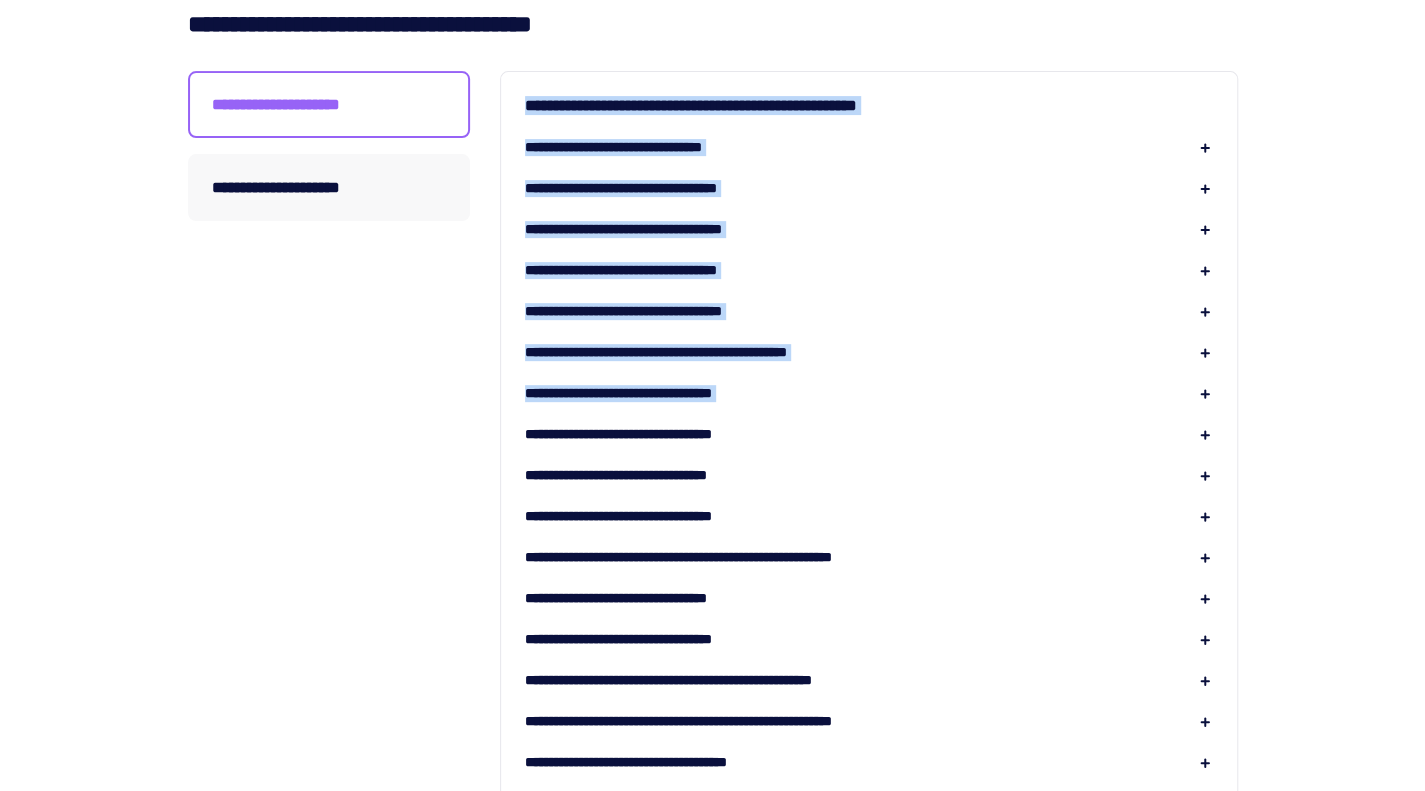 drag, startPoint x: 472, startPoint y: 291, endPoint x: 932, endPoint y: 383, distance: 469.1098 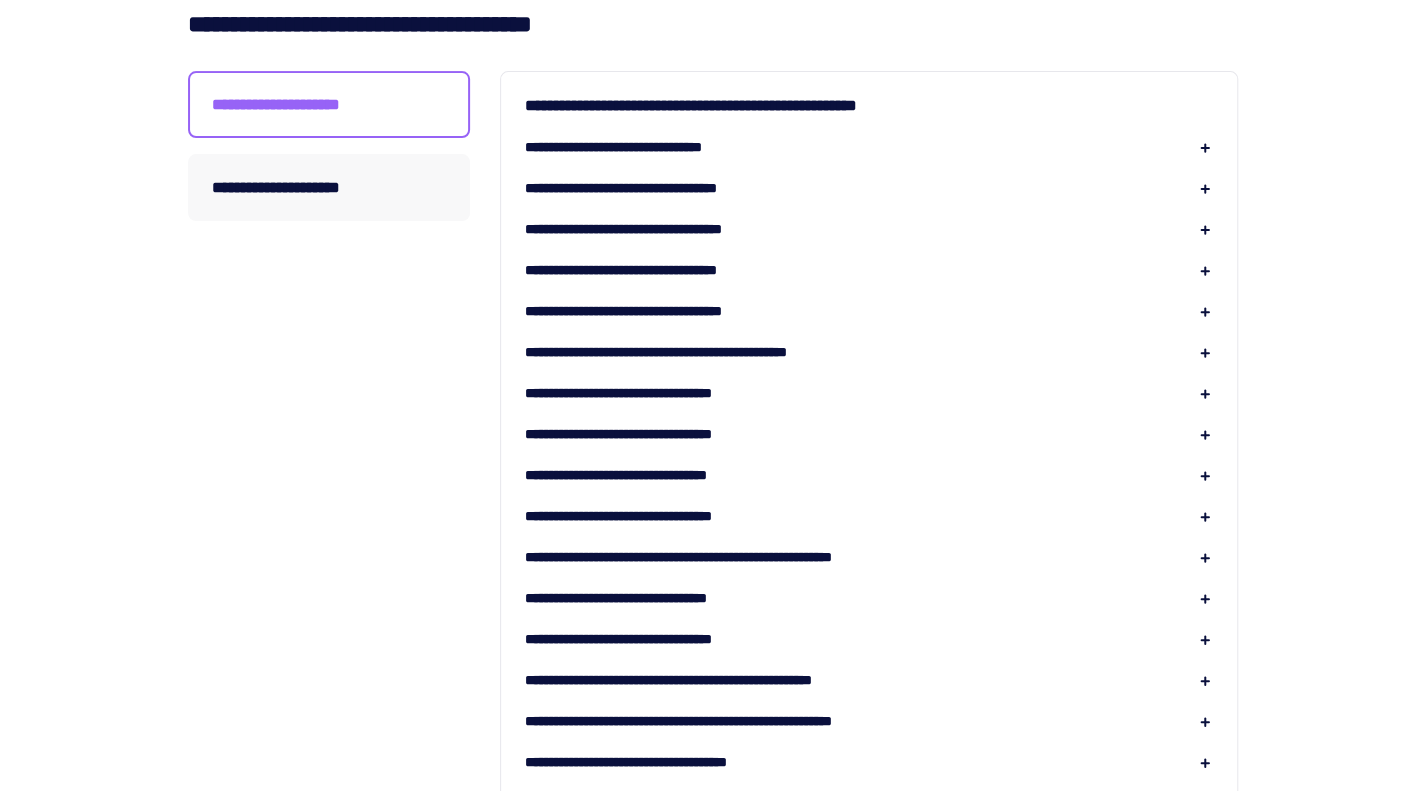 click on "**********" at bounding box center (712, 1264) 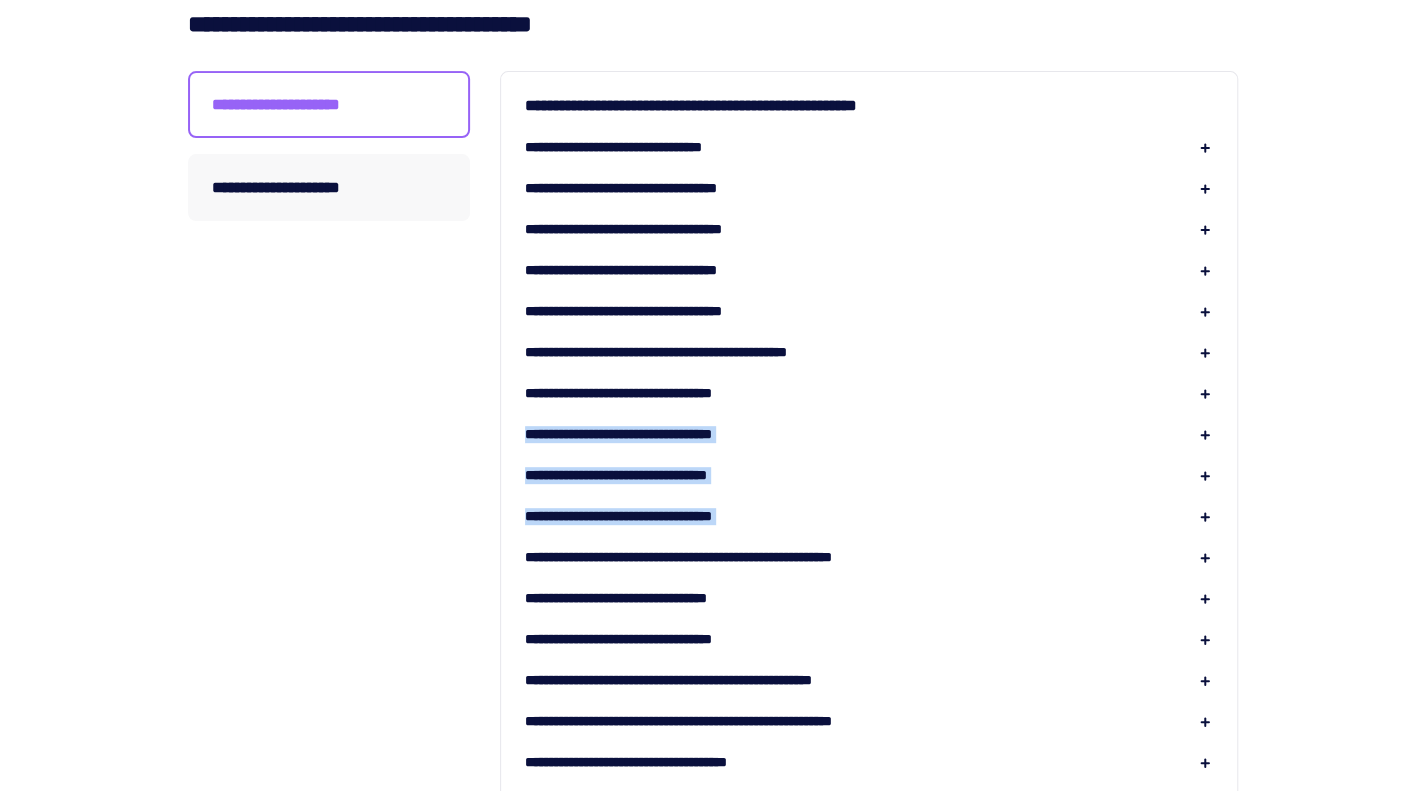 drag, startPoint x: 1414, startPoint y: 517, endPoint x: 802, endPoint y: 361, distance: 631.56946 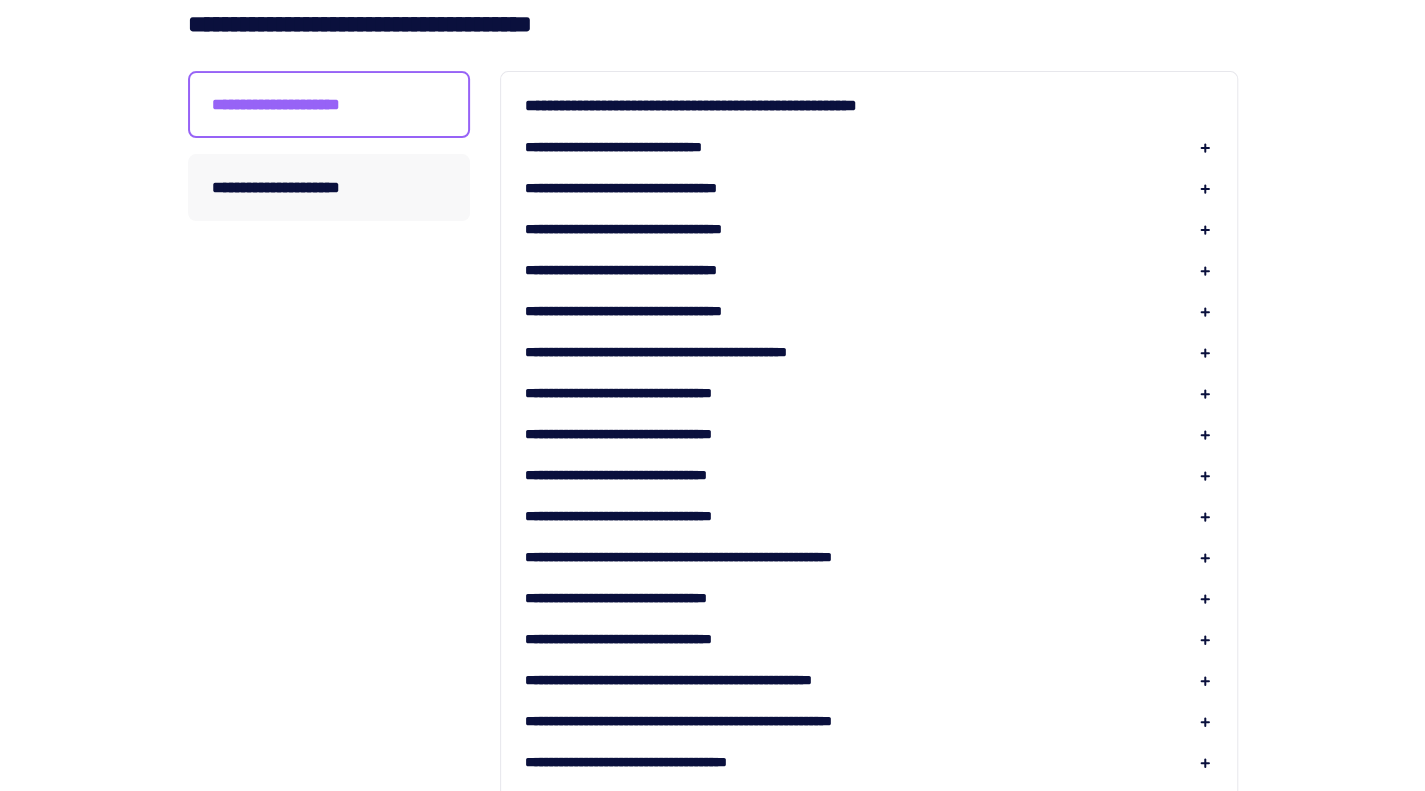 click on "**********" at bounding box center [329, 864] 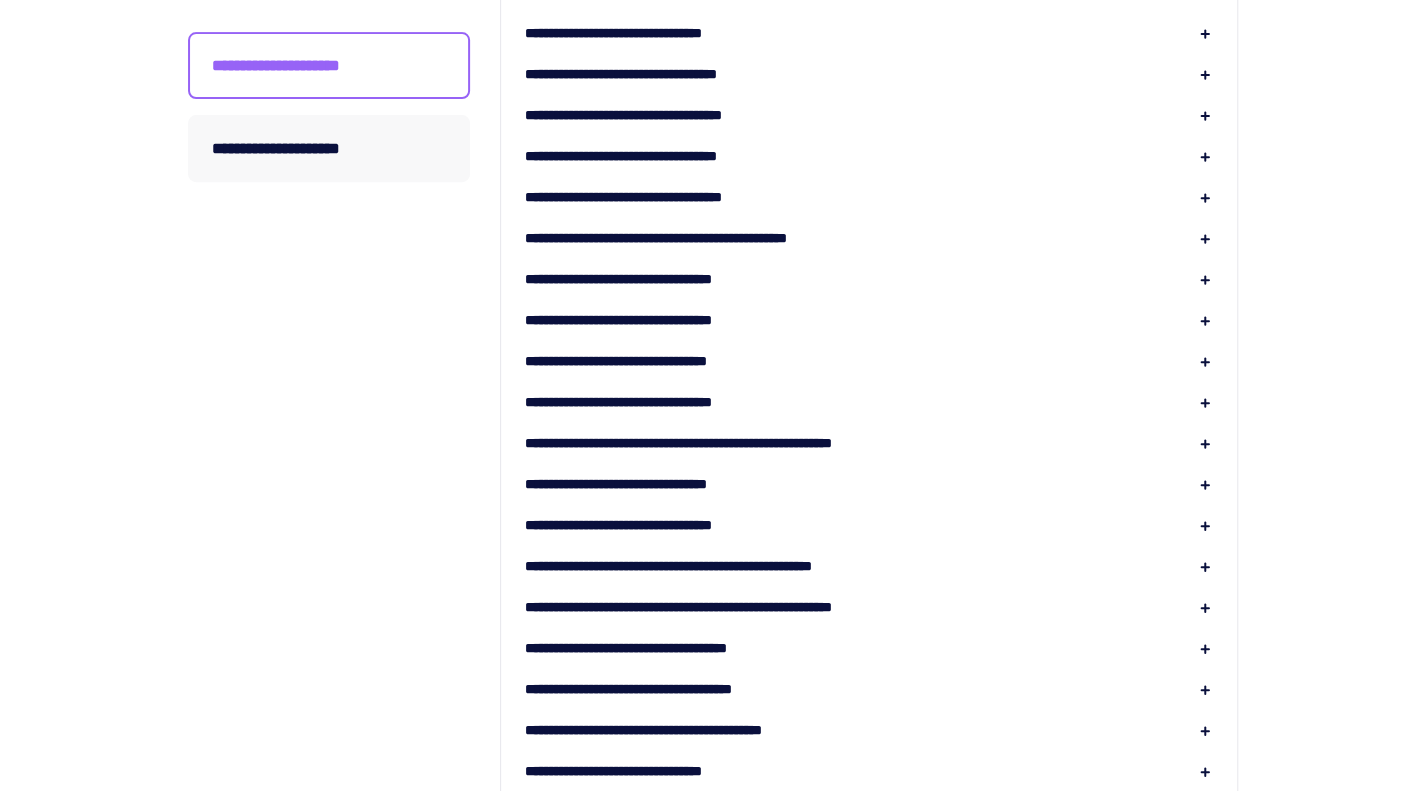 click on "**********" at bounding box center [657, 320] 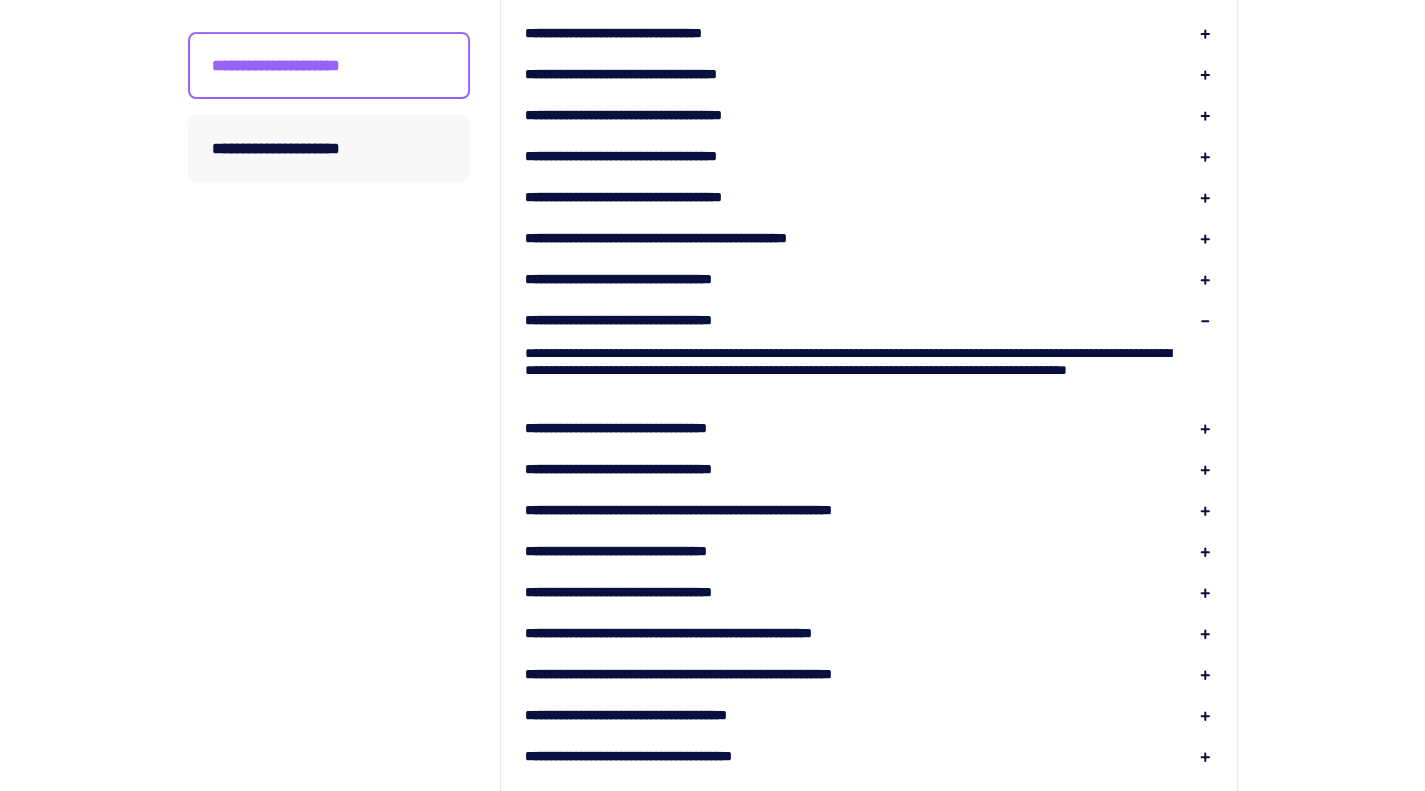 click on "**********" at bounding box center (329, 783) 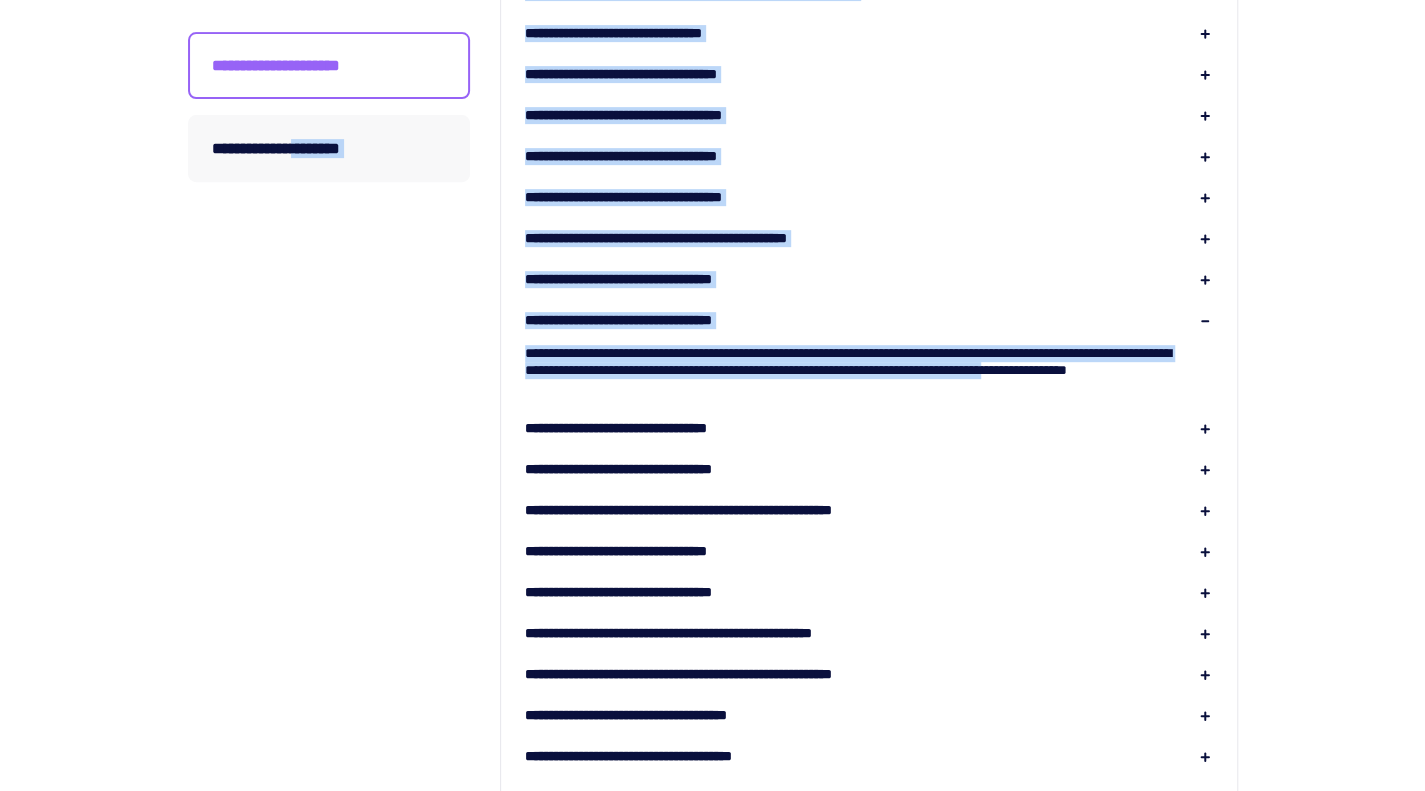 drag, startPoint x: 374, startPoint y: 363, endPoint x: 634, endPoint y: 382, distance: 260.6933 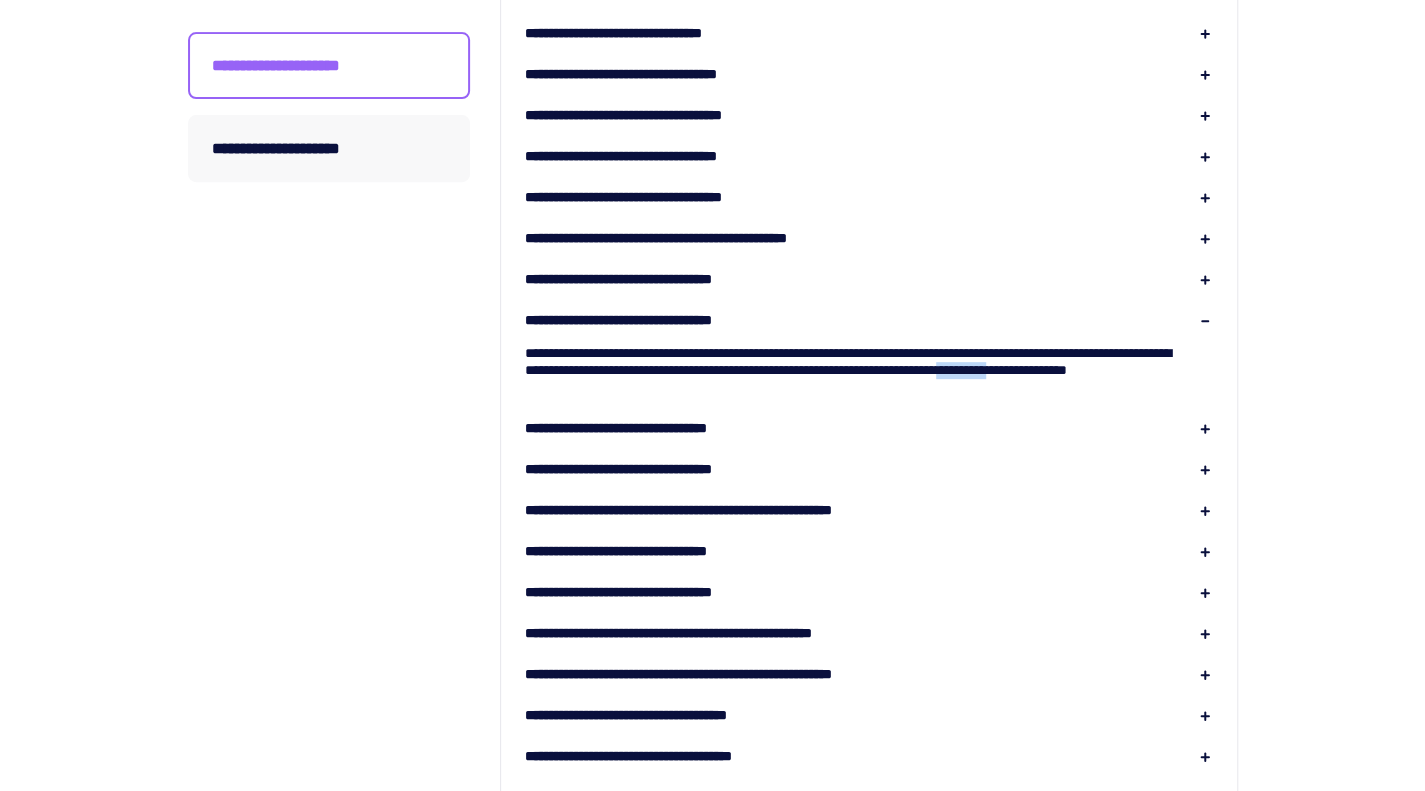 click on "**********" at bounding box center (869, 362) 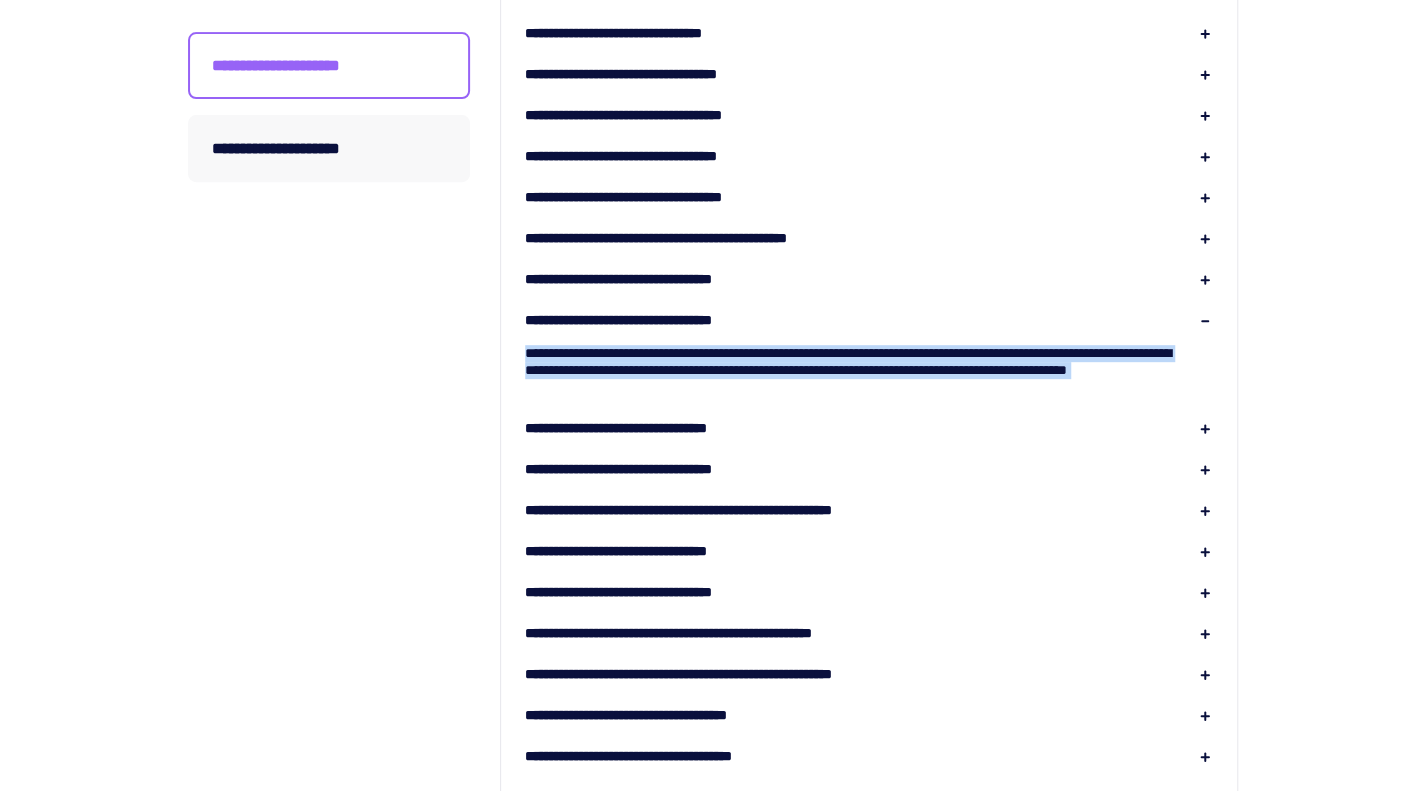 drag, startPoint x: 634, startPoint y: 382, endPoint x: 552, endPoint y: 381, distance: 82.006096 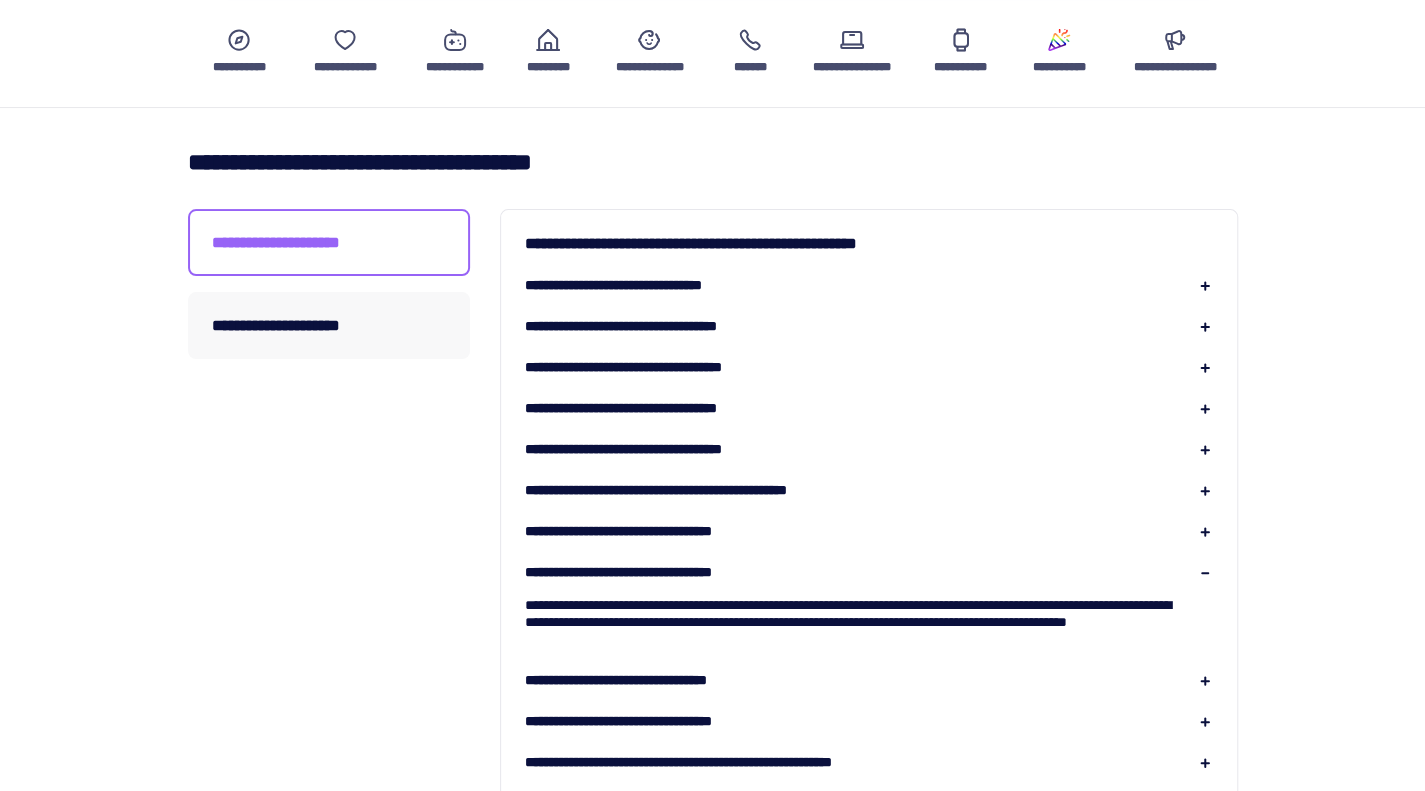 scroll, scrollTop: 149, scrollLeft: 0, axis: vertical 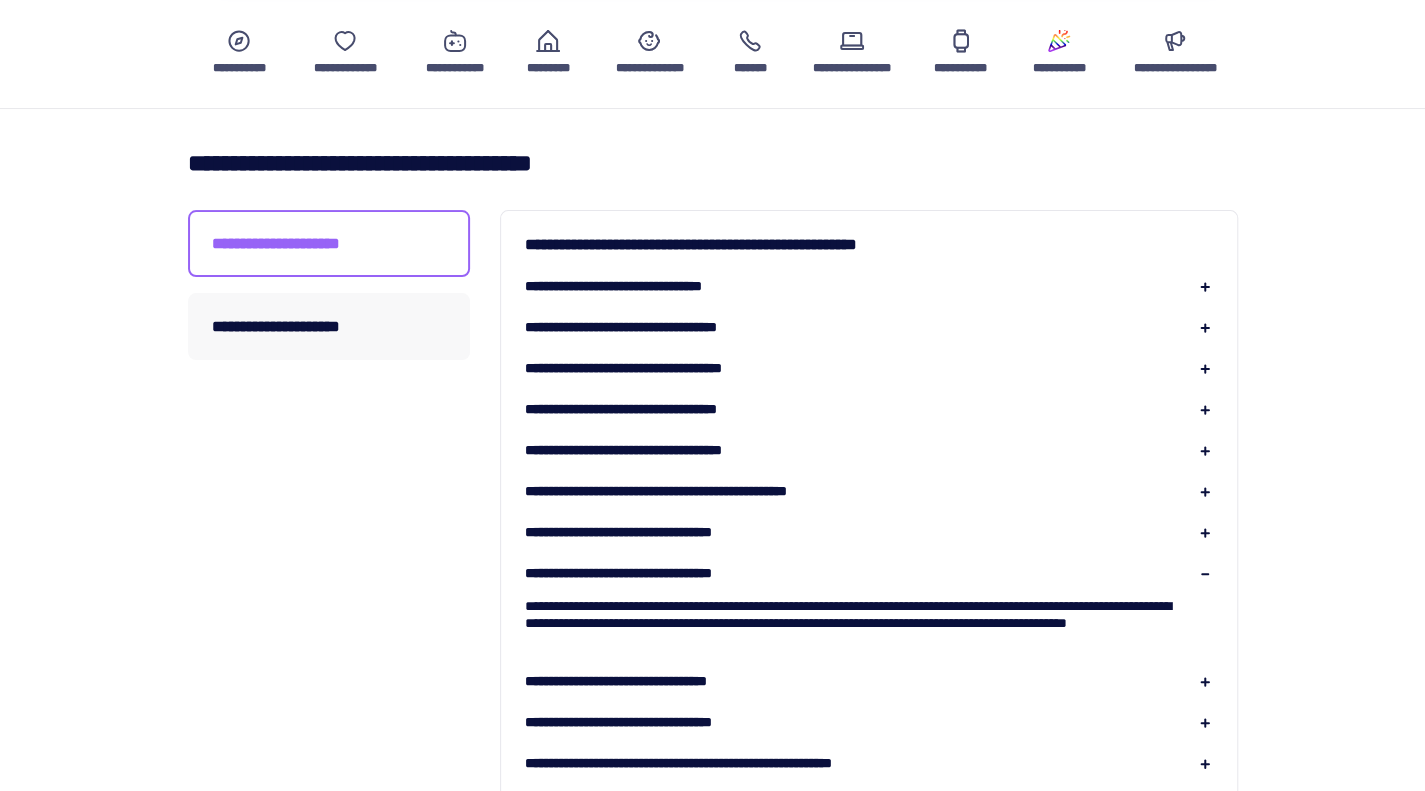 click on "**********" at bounding box center [869, 615] 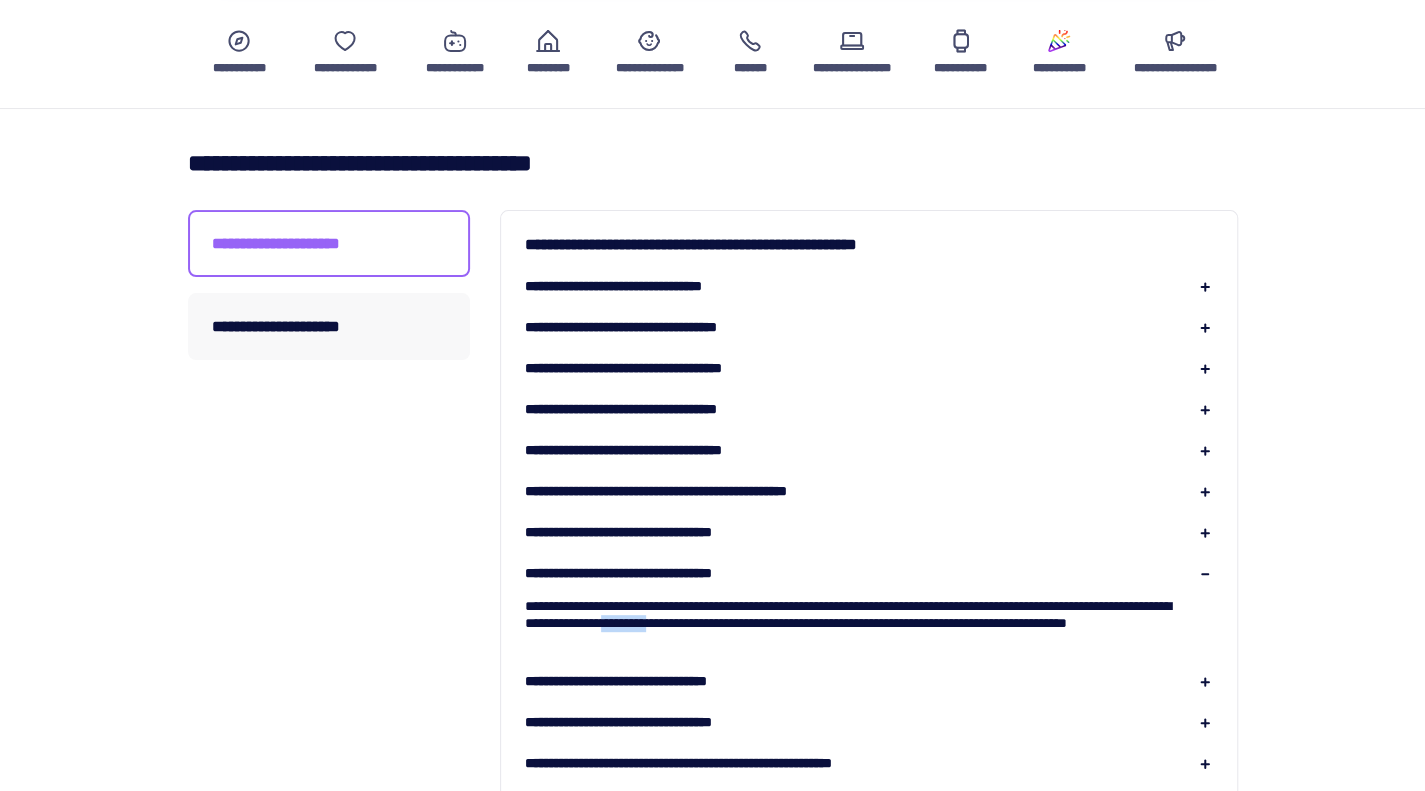 click on "**********" at bounding box center (869, 615) 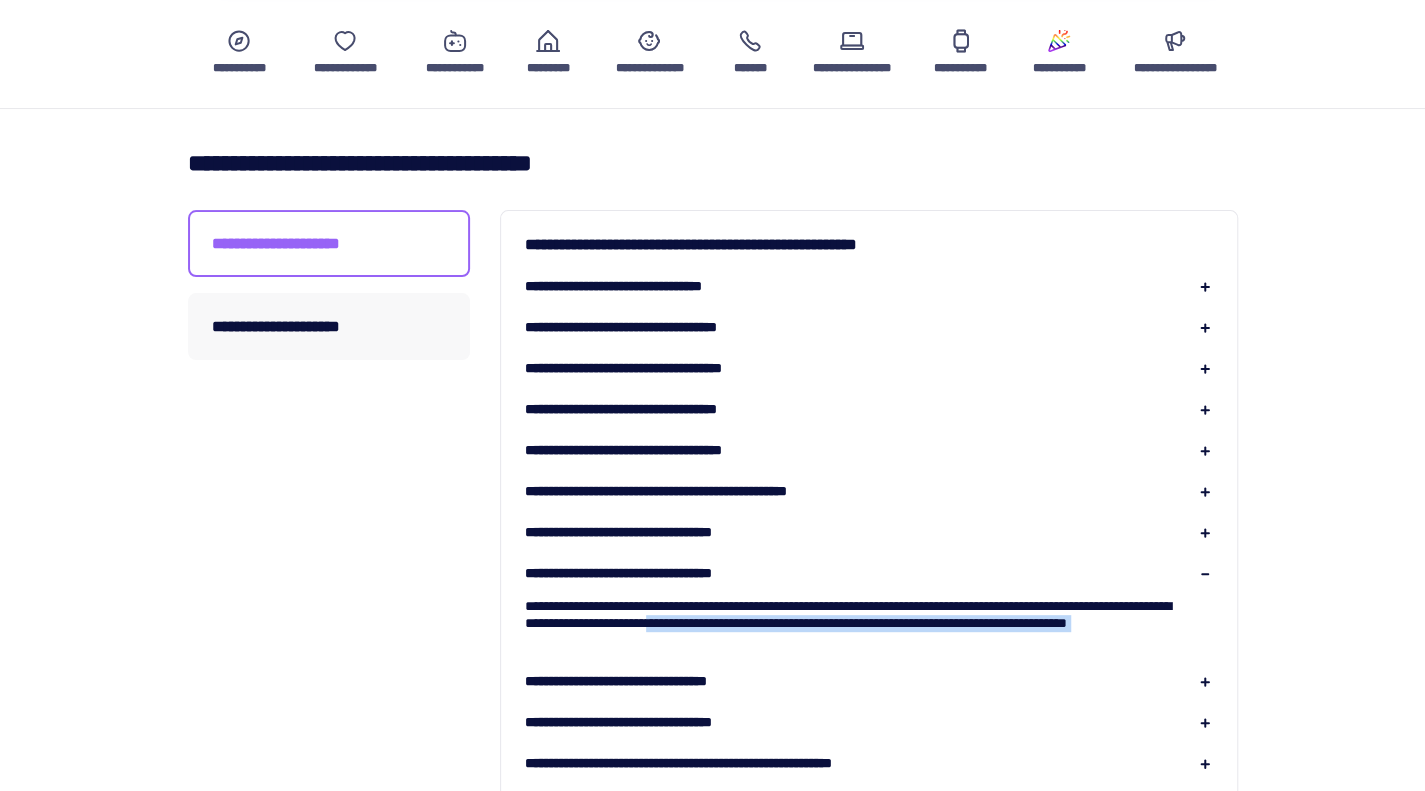 drag, startPoint x: 859, startPoint y: 623, endPoint x: 1002, endPoint y: 645, distance: 144.6824 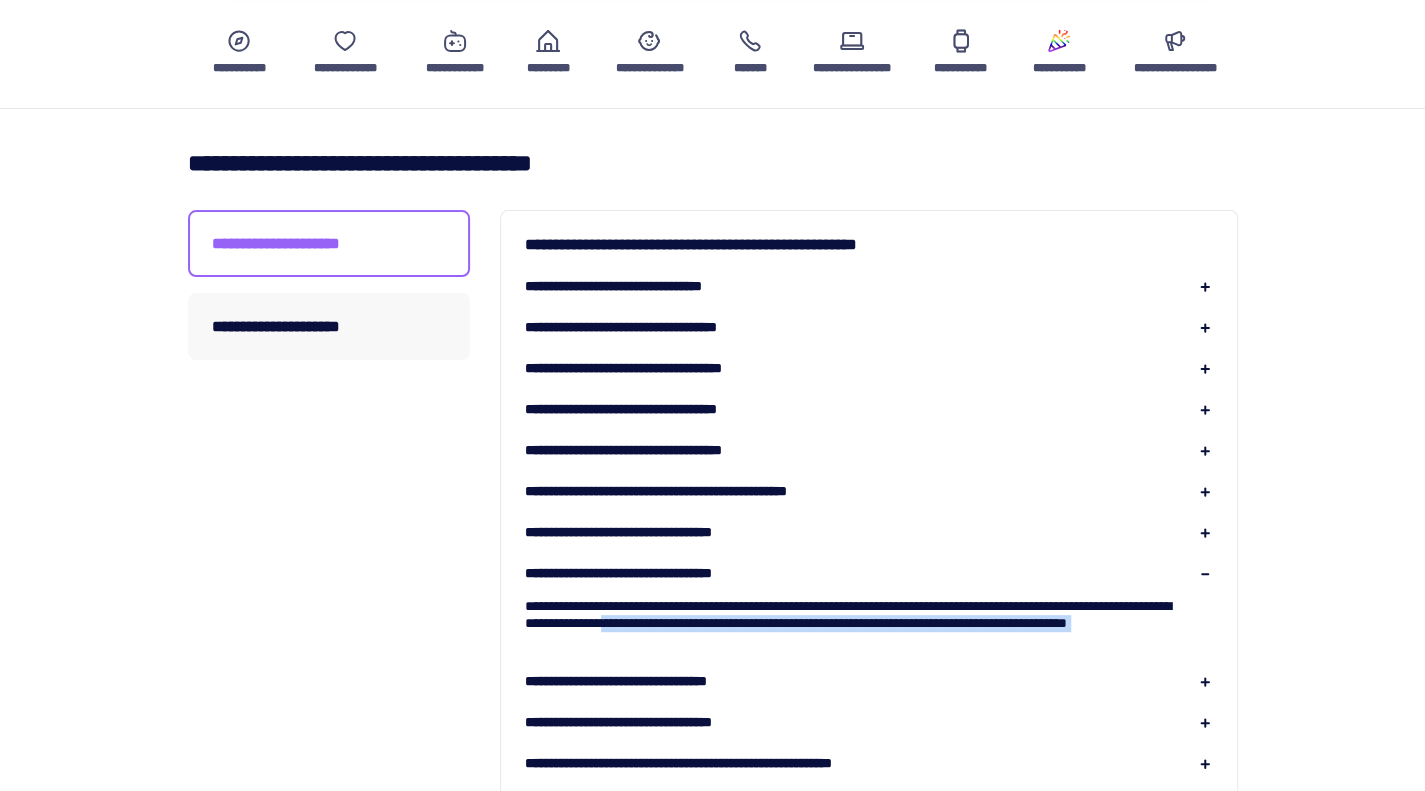 drag, startPoint x: 1002, startPoint y: 645, endPoint x: 839, endPoint y: 626, distance: 164.10362 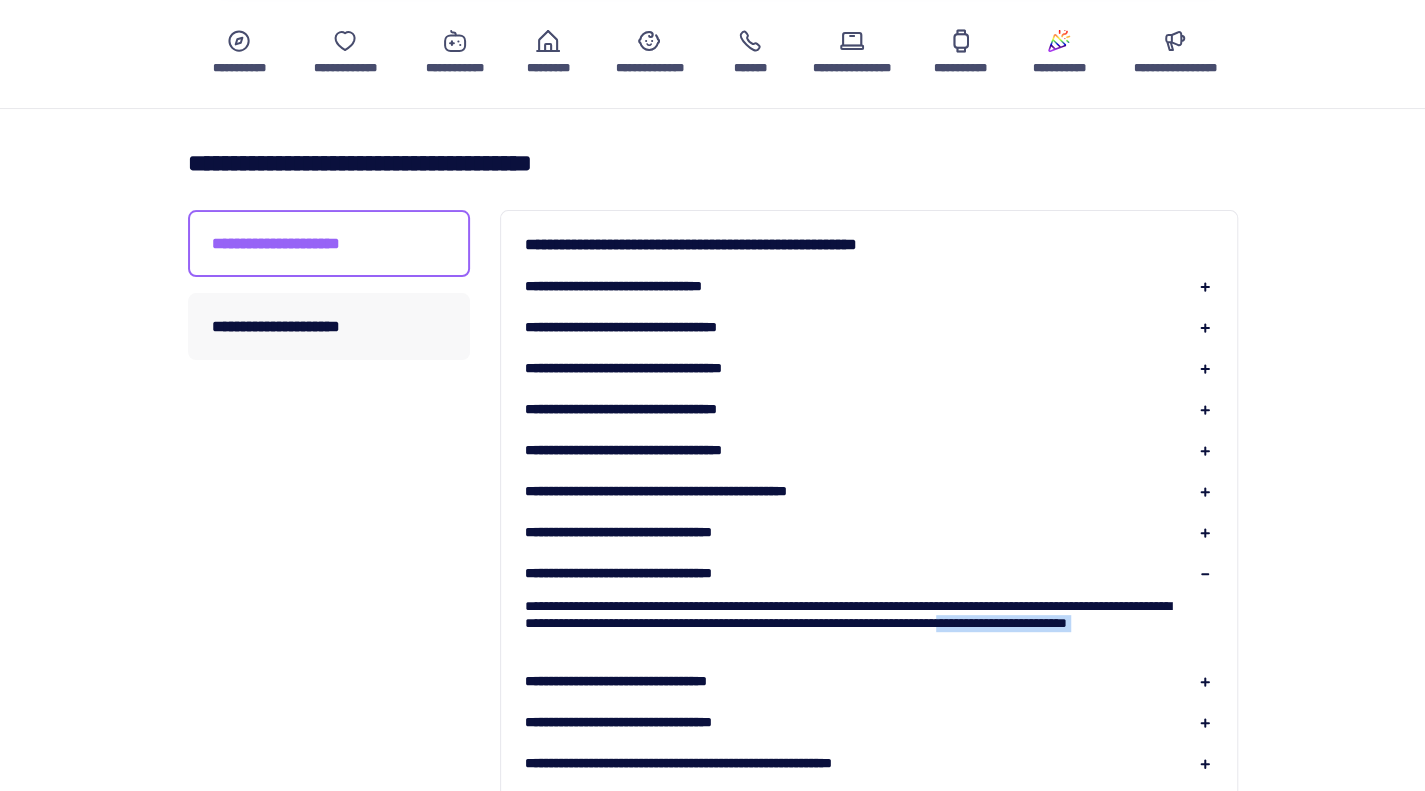 drag, startPoint x: 876, startPoint y: 632, endPoint x: 599, endPoint y: 627, distance: 277.04514 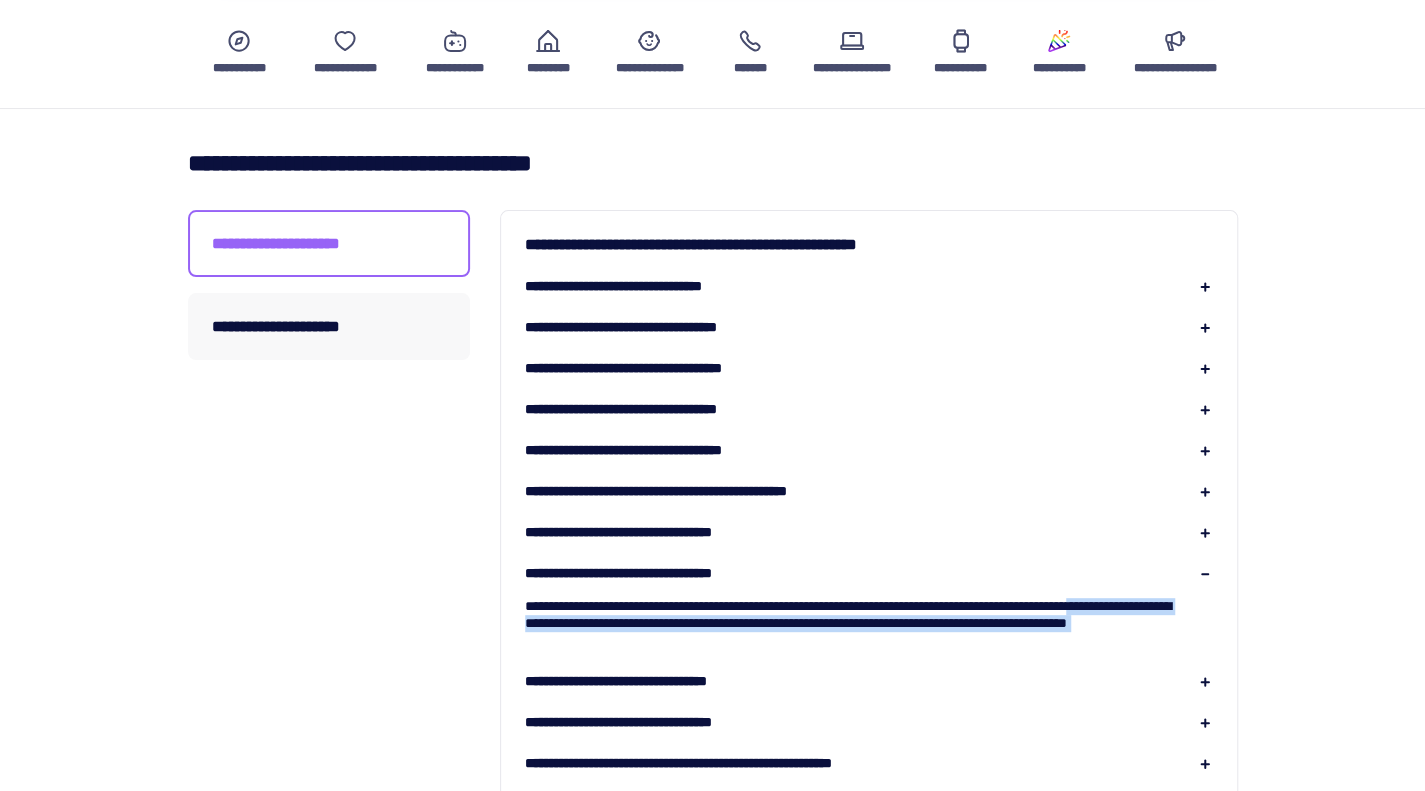 click on "**********" at bounding box center [869, 615] 